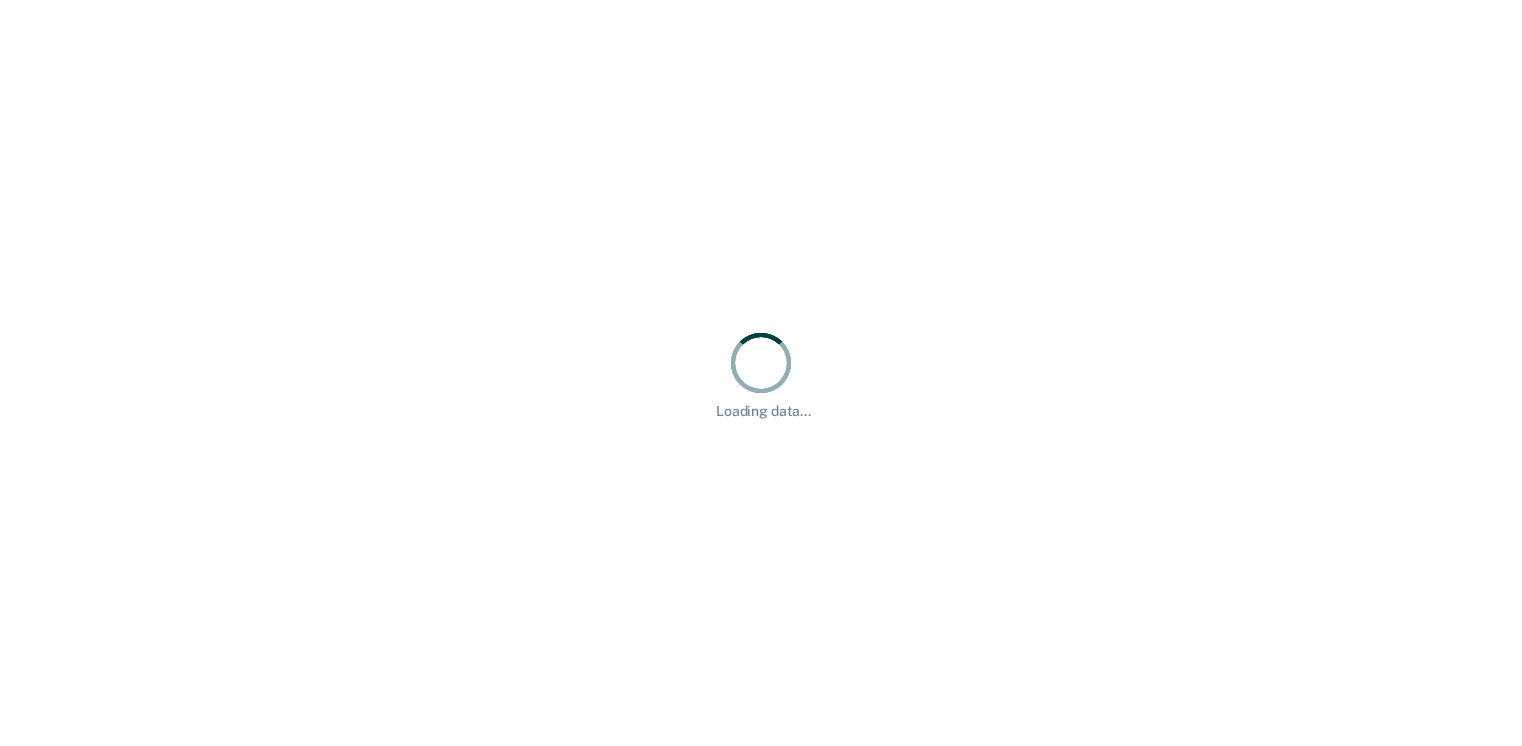 scroll, scrollTop: 0, scrollLeft: 0, axis: both 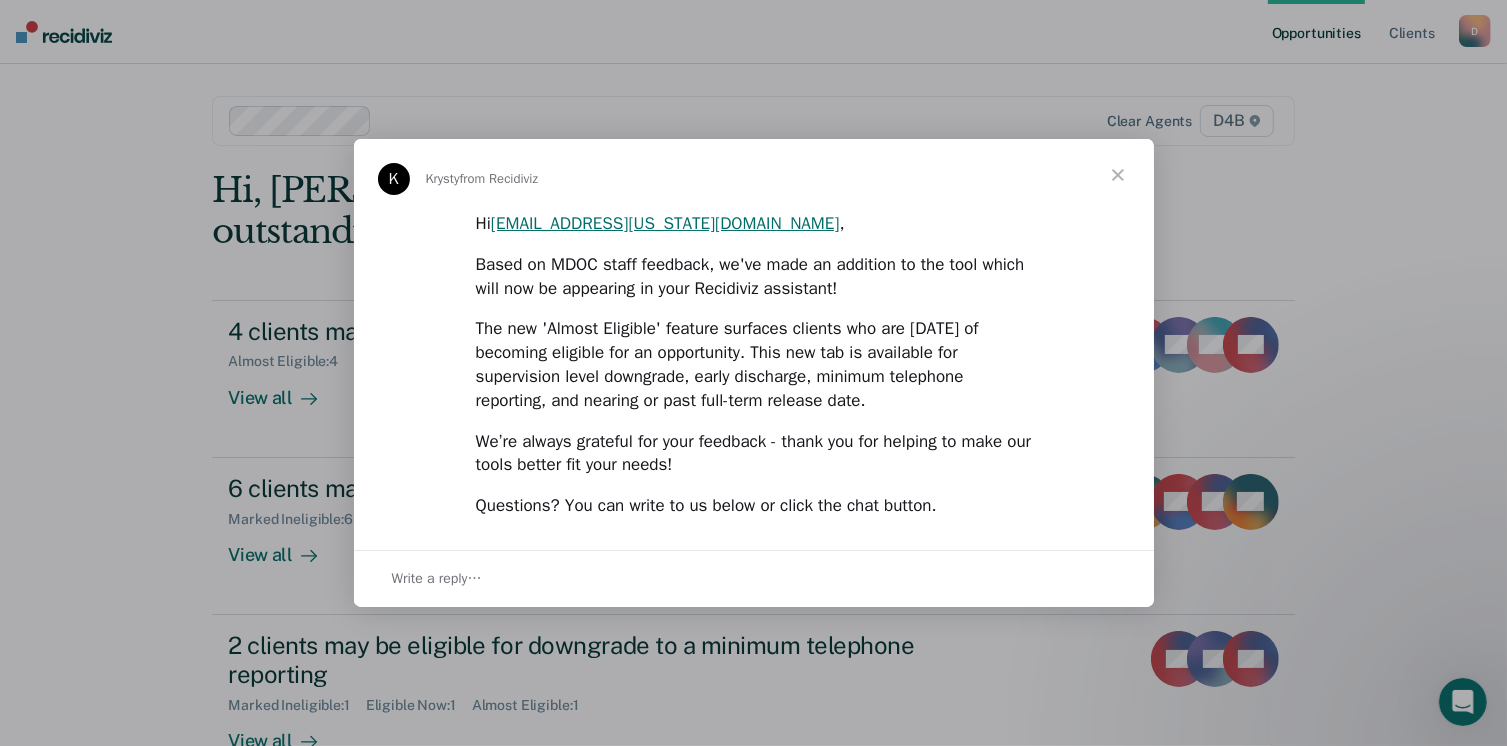 click at bounding box center (1118, 175) 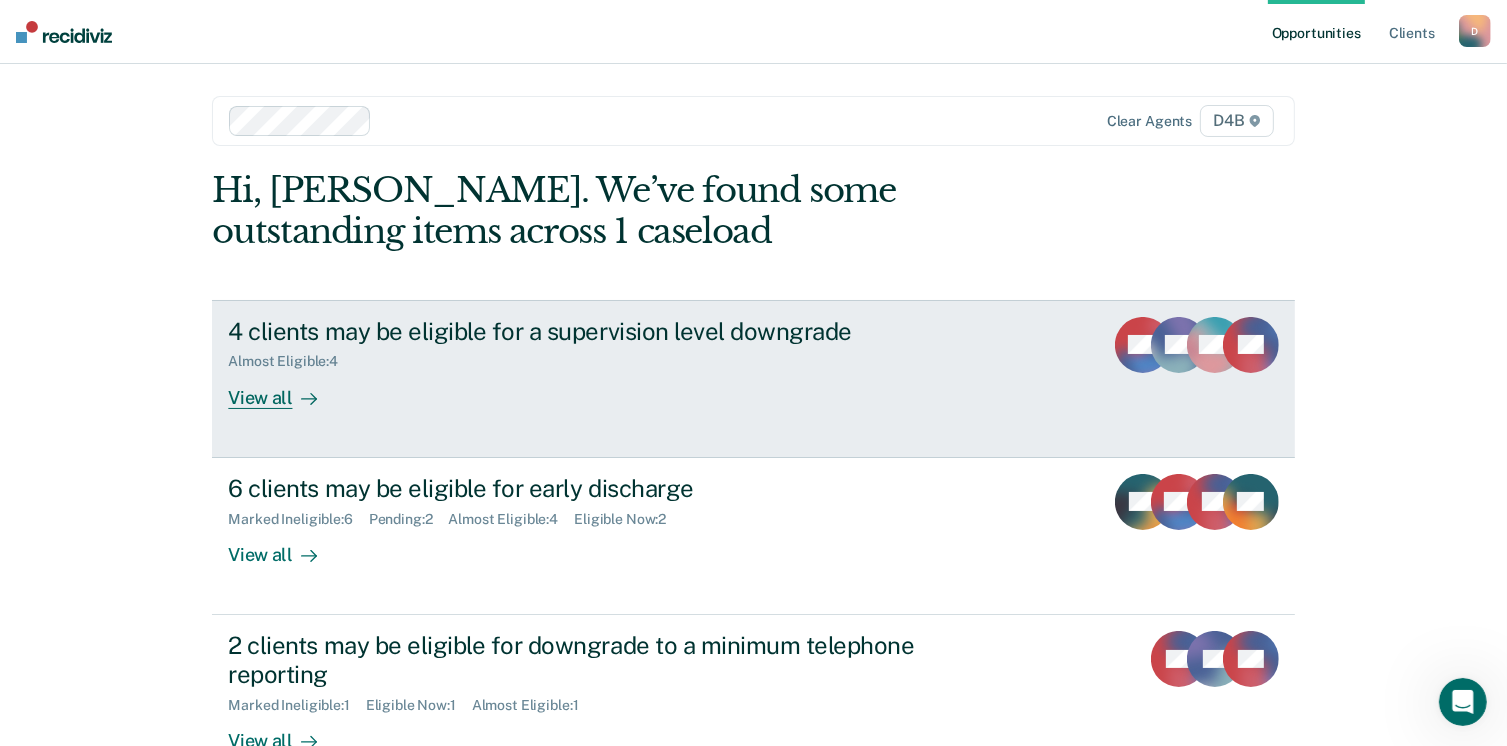 click on "View all" at bounding box center (284, 389) 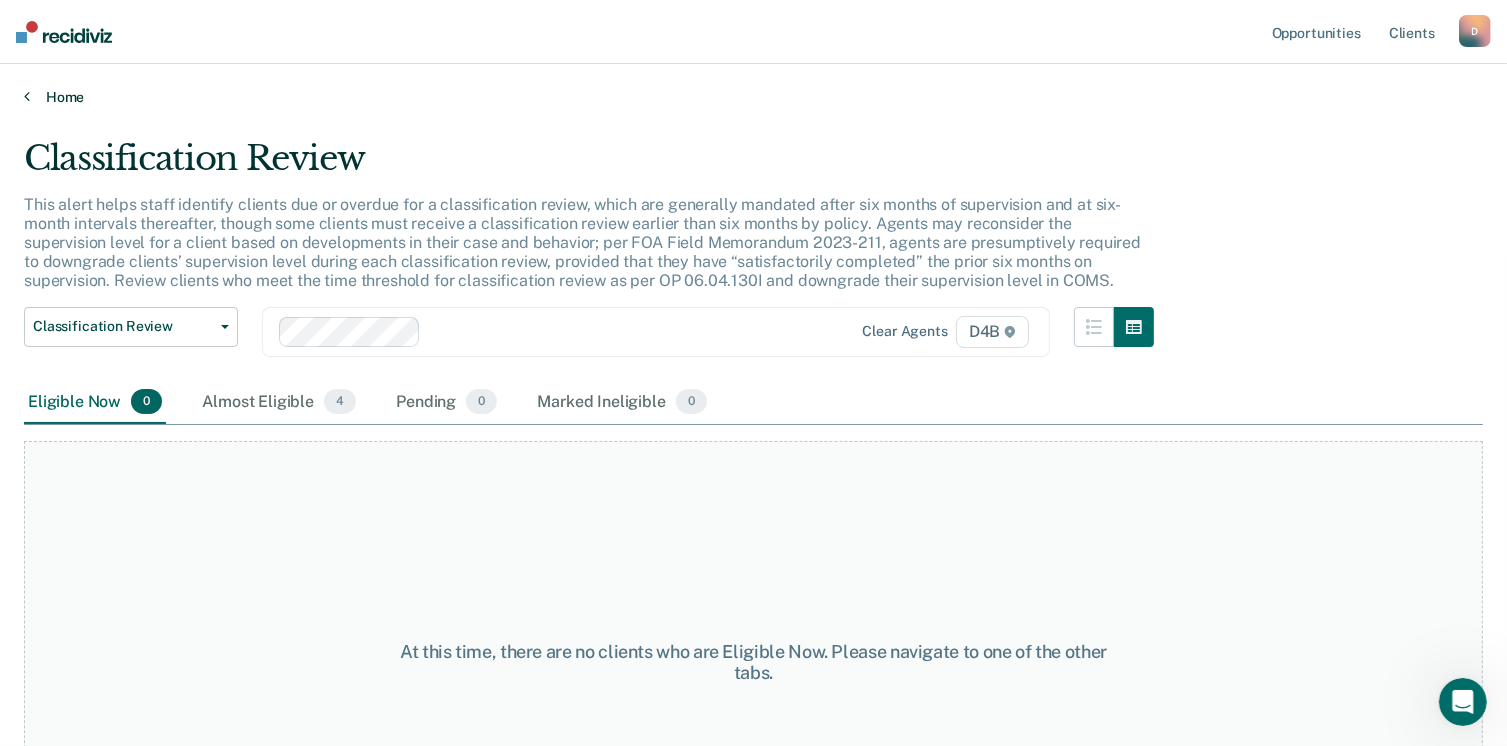 click at bounding box center [27, 96] 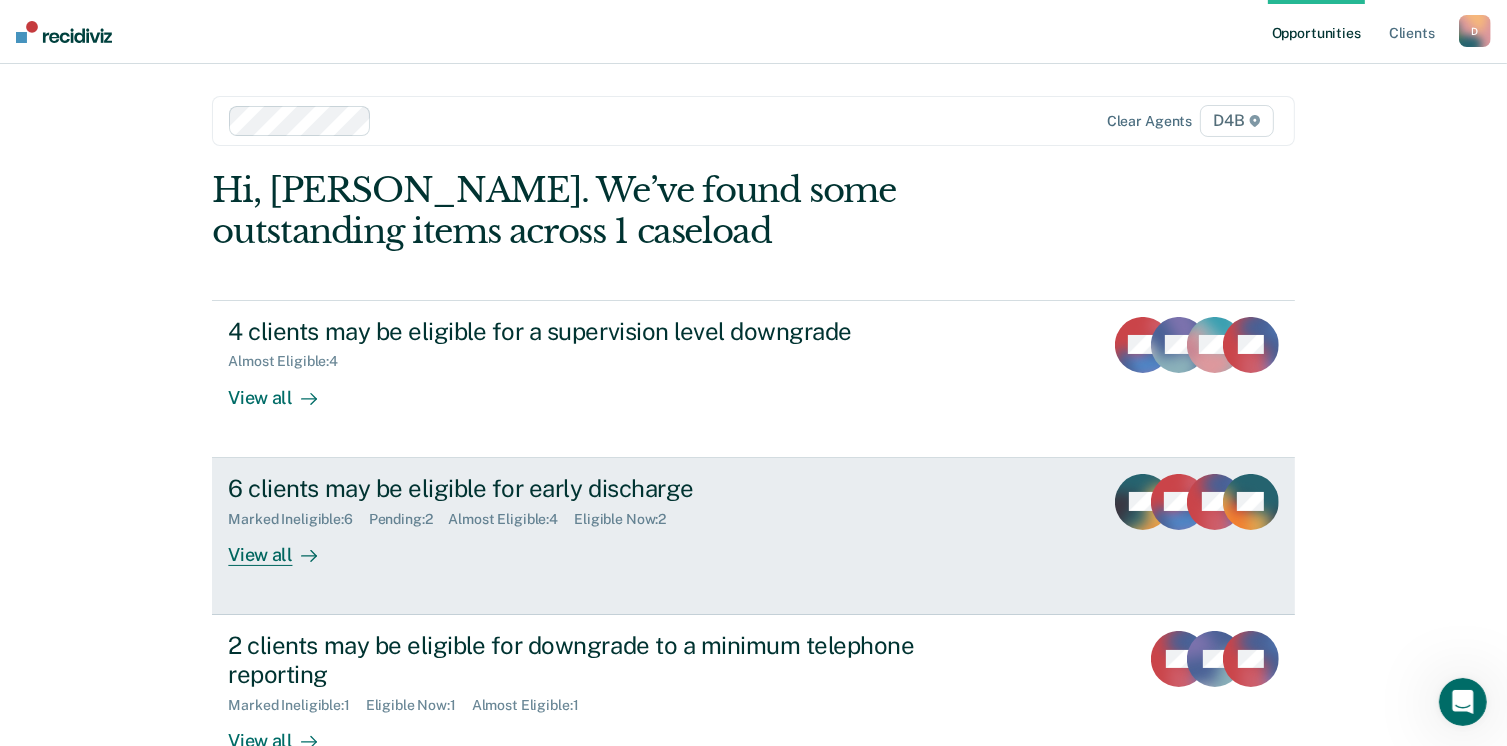 click on "View all" at bounding box center (284, 546) 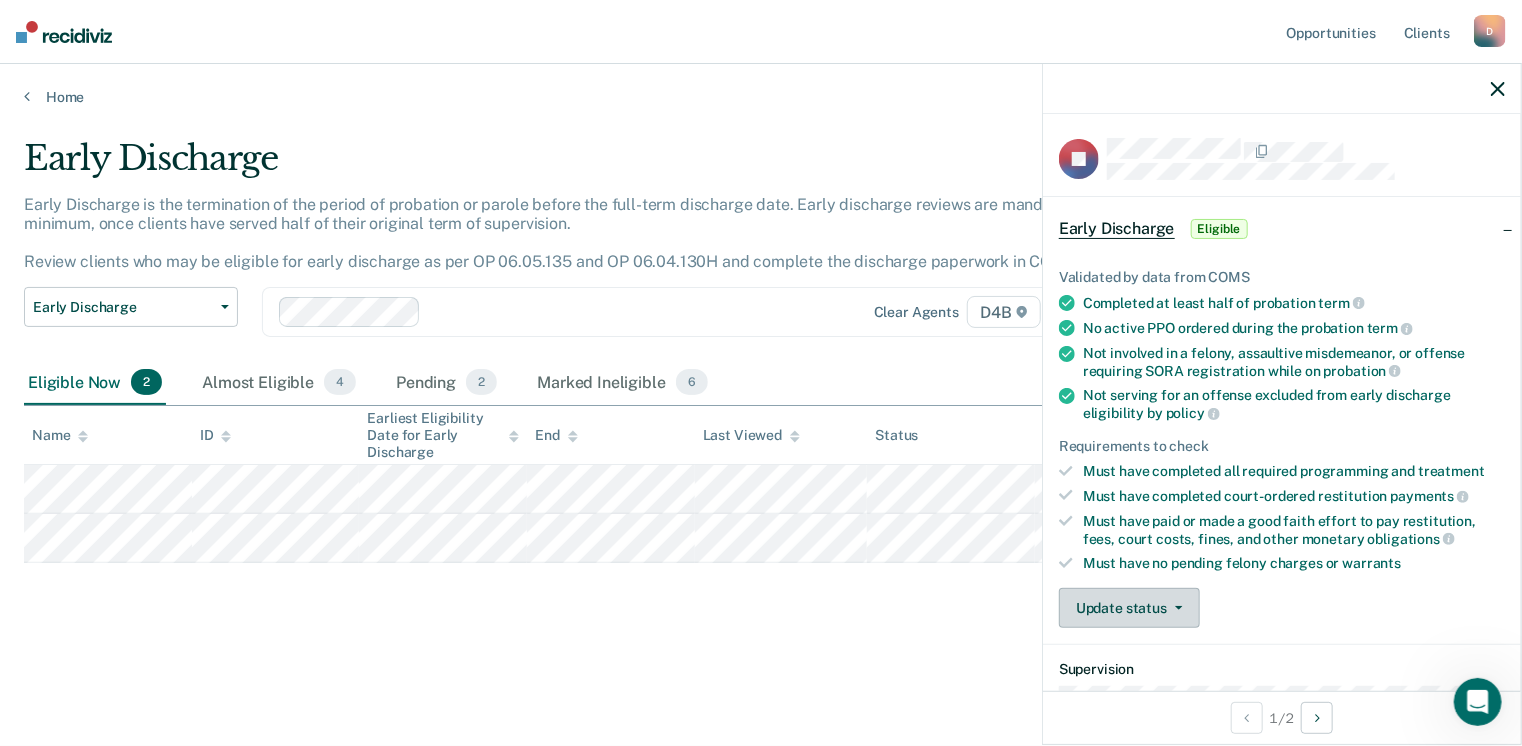 click on "Update status" at bounding box center [1129, 608] 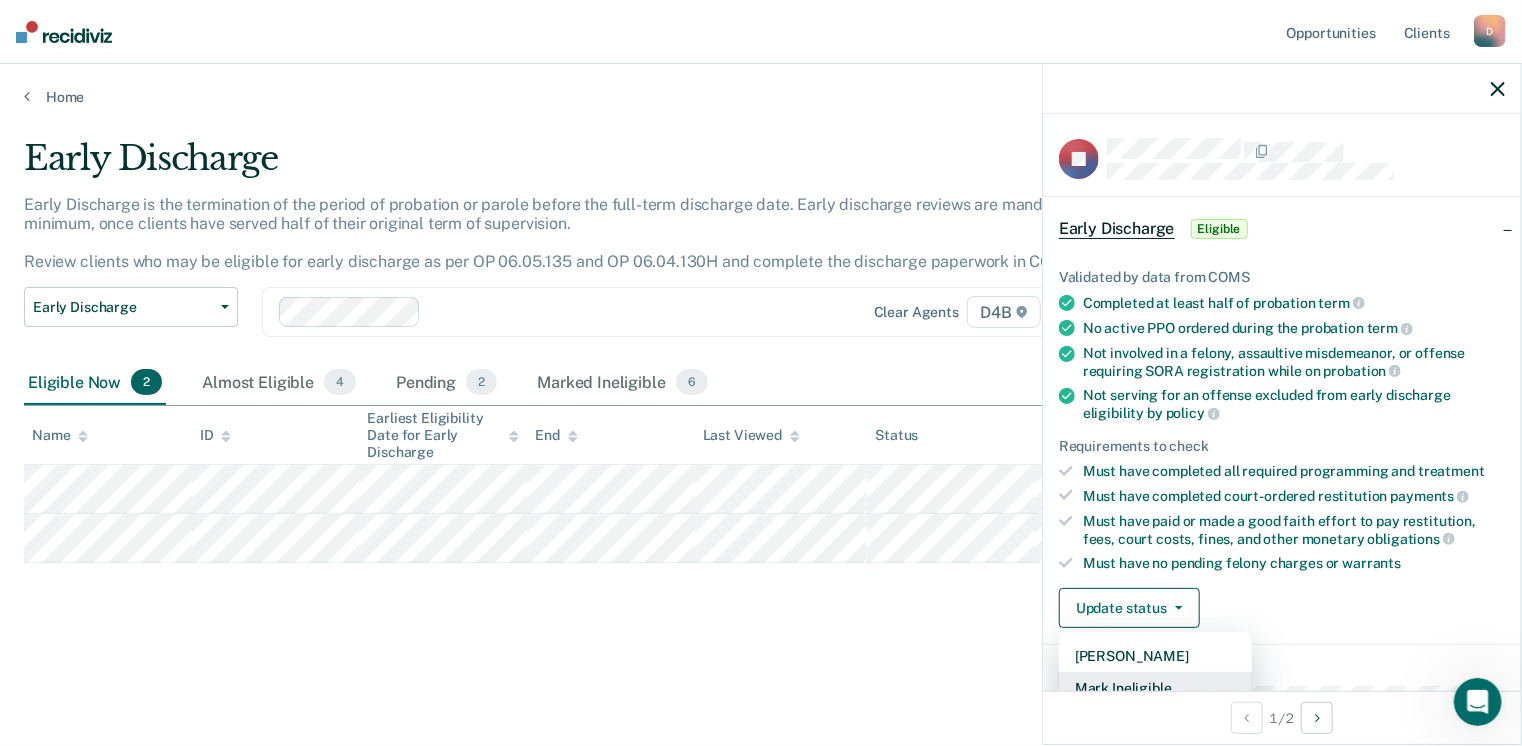 scroll, scrollTop: 5, scrollLeft: 0, axis: vertical 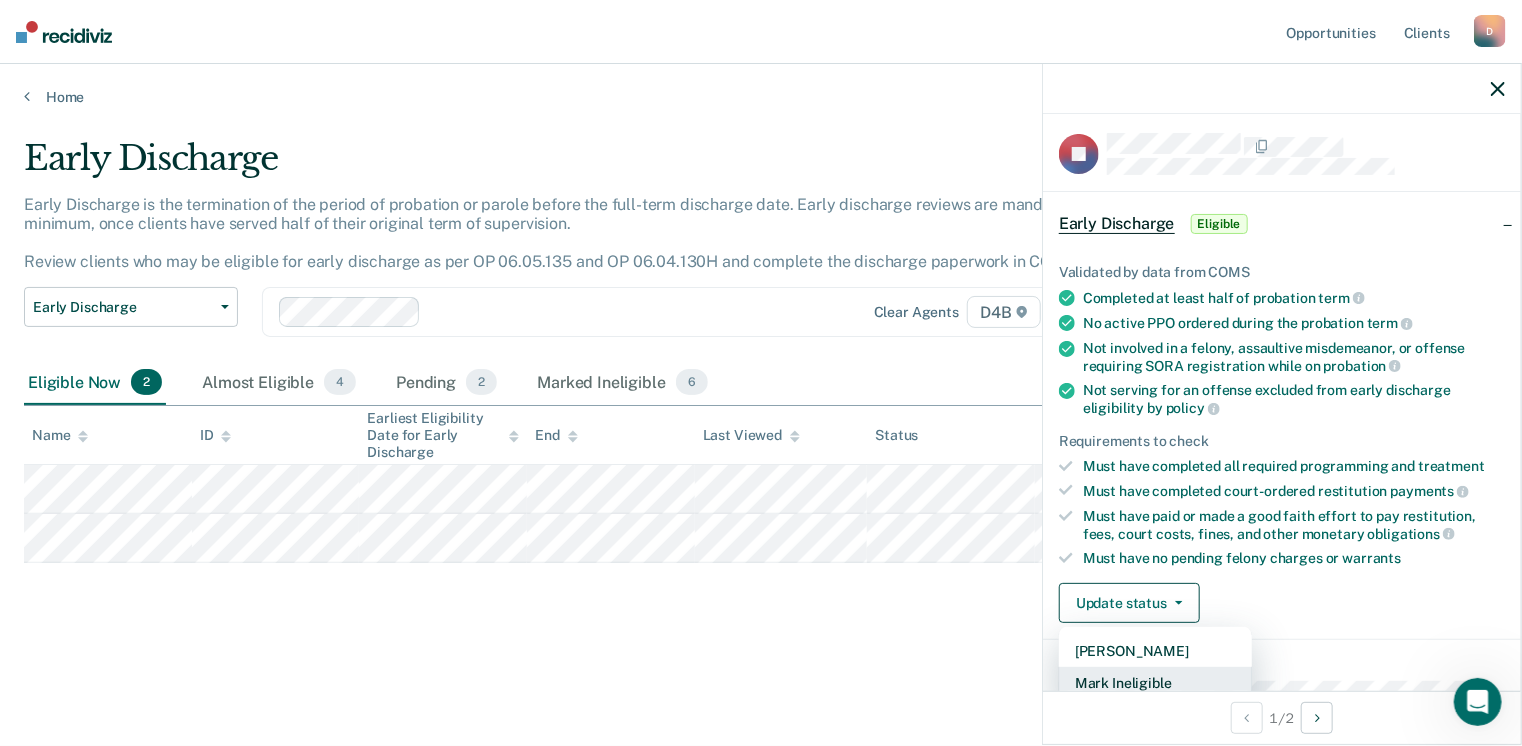 click on "Mark Ineligible" at bounding box center (1155, 683) 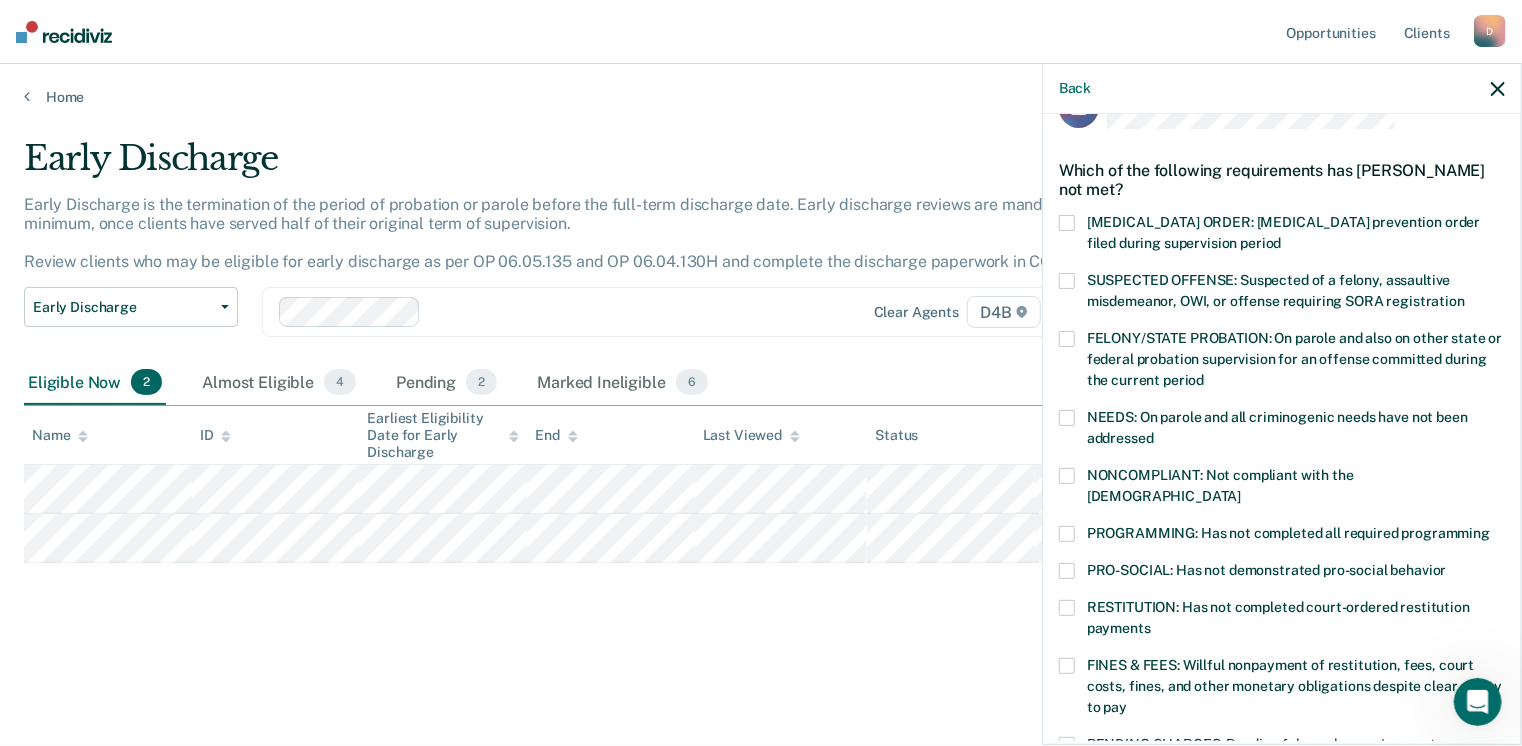 scroll, scrollTop: 305, scrollLeft: 0, axis: vertical 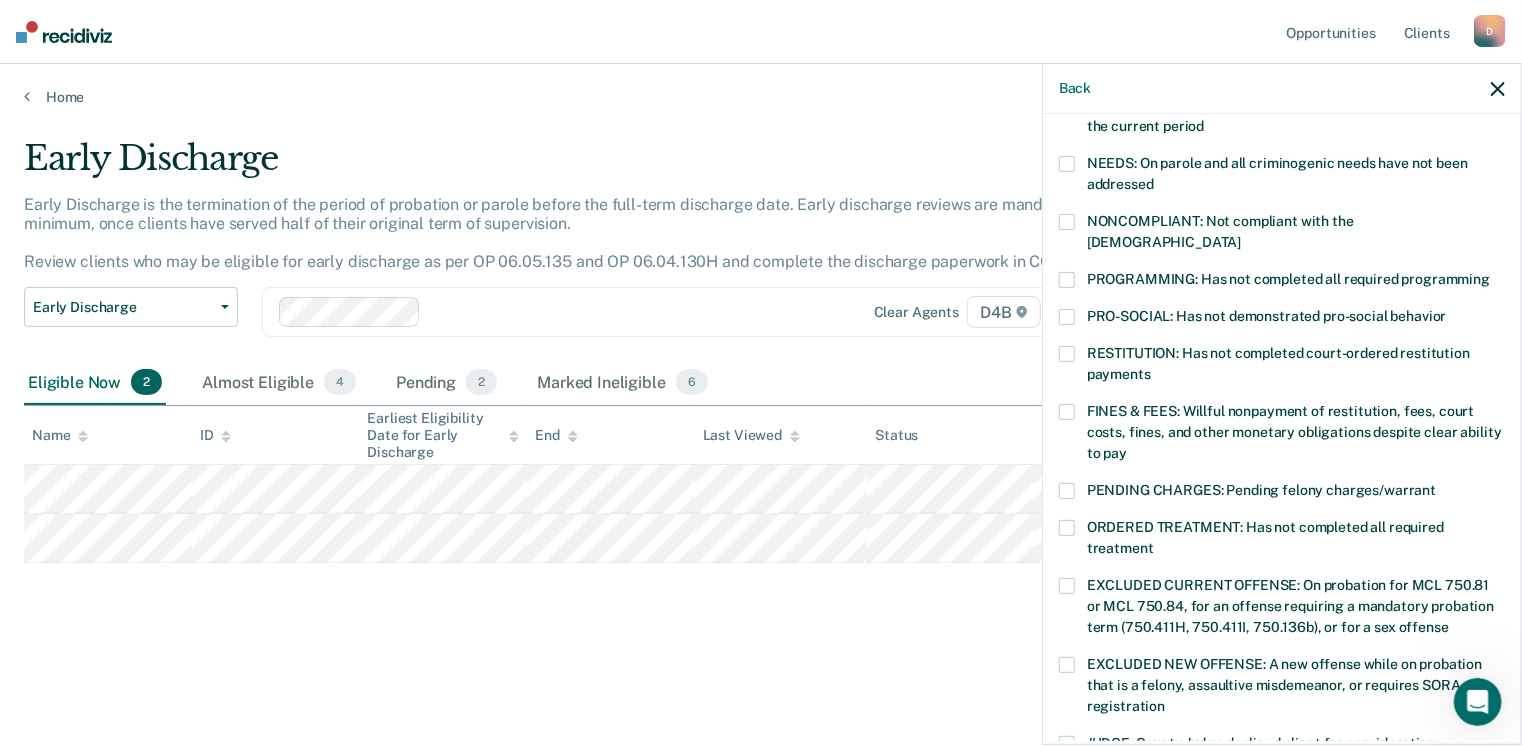 click at bounding box center (1067, 412) 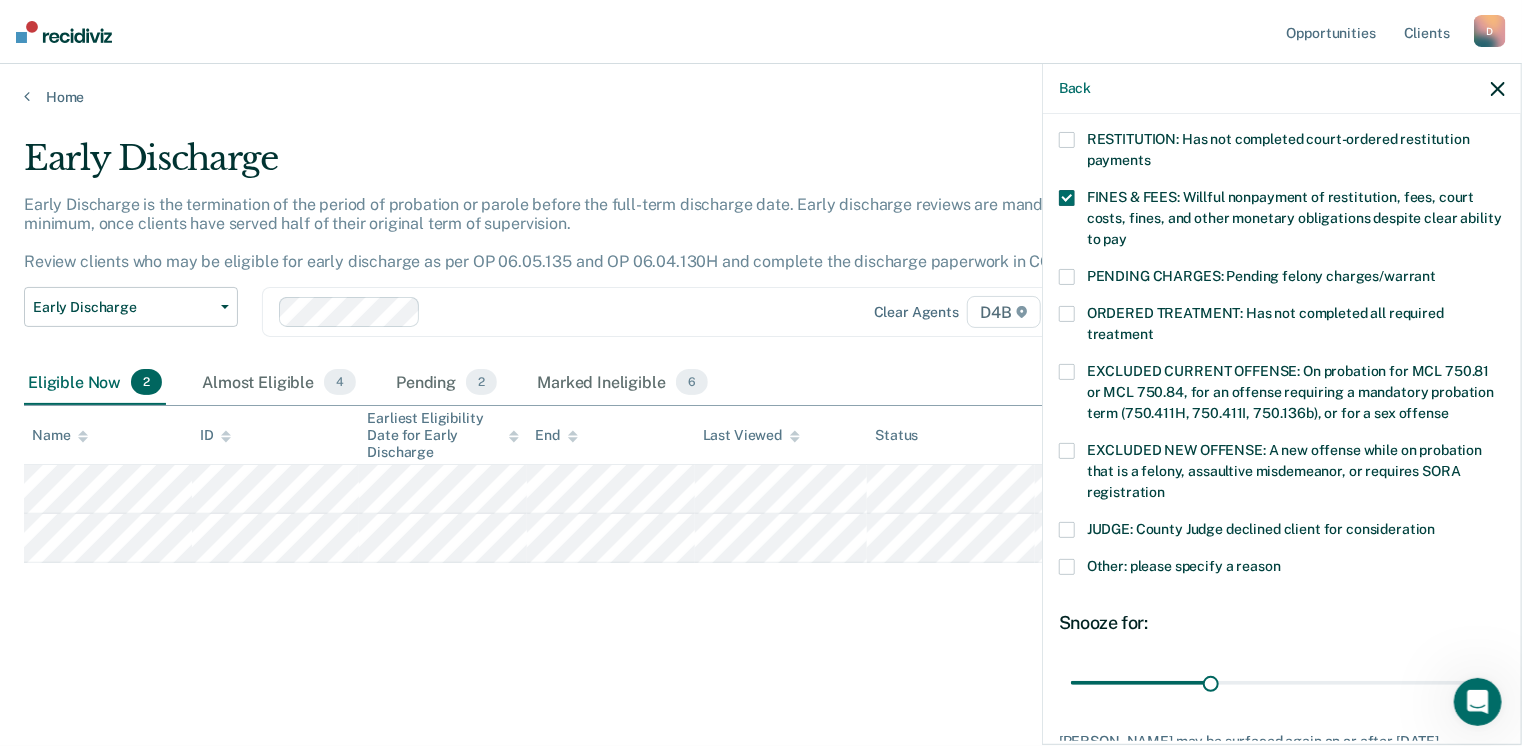 scroll, scrollTop: 647, scrollLeft: 0, axis: vertical 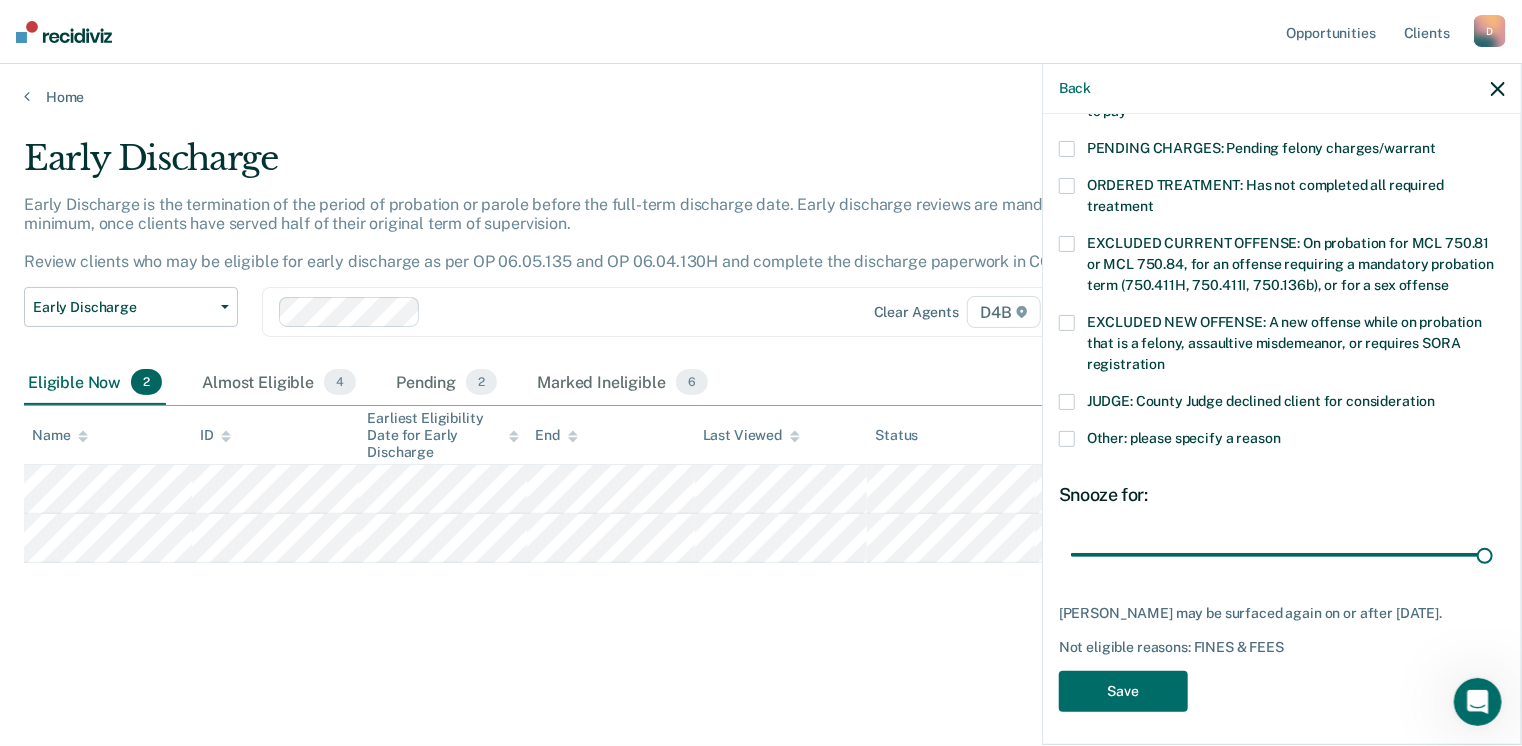drag, startPoint x: 1216, startPoint y: 533, endPoint x: 1512, endPoint y: 527, distance: 296.0608 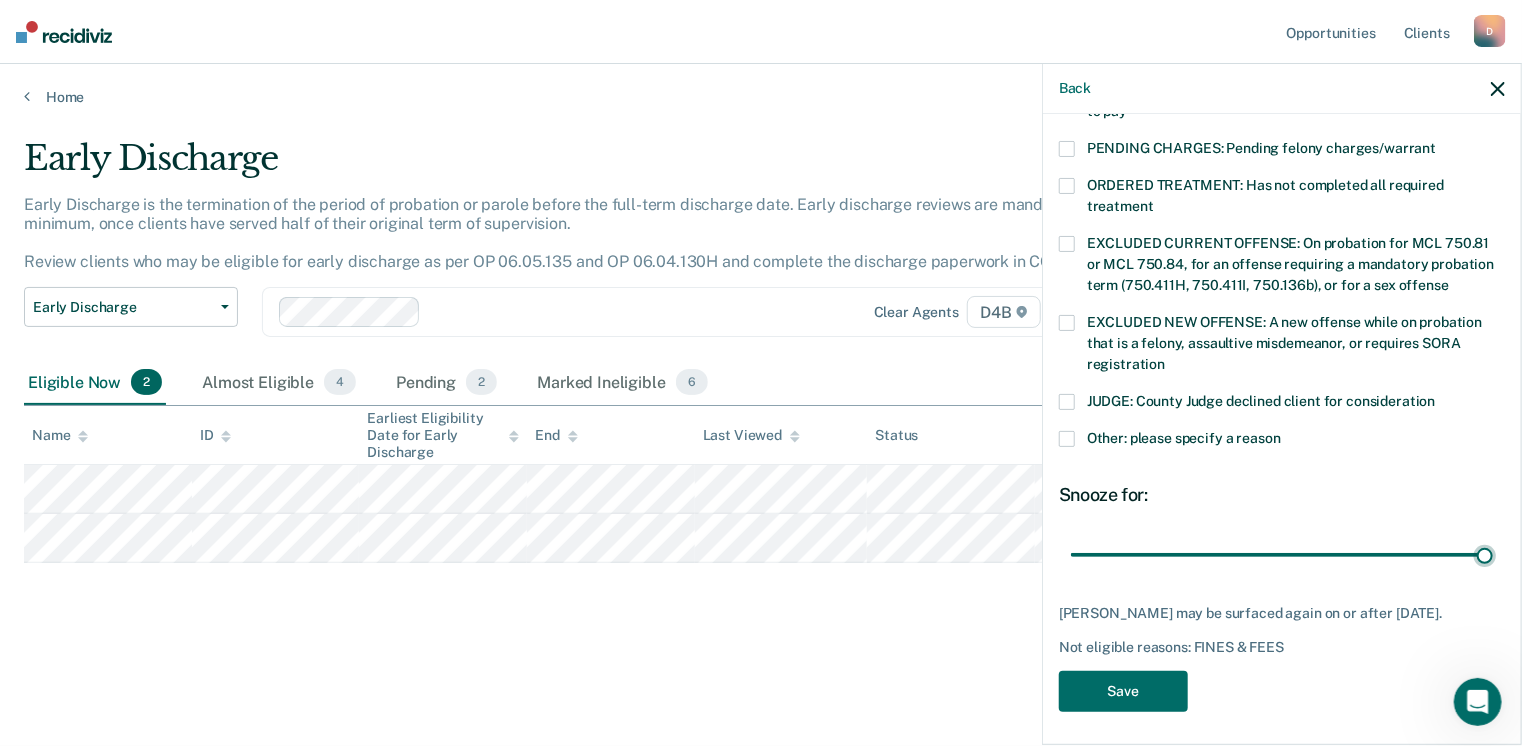 type on "90" 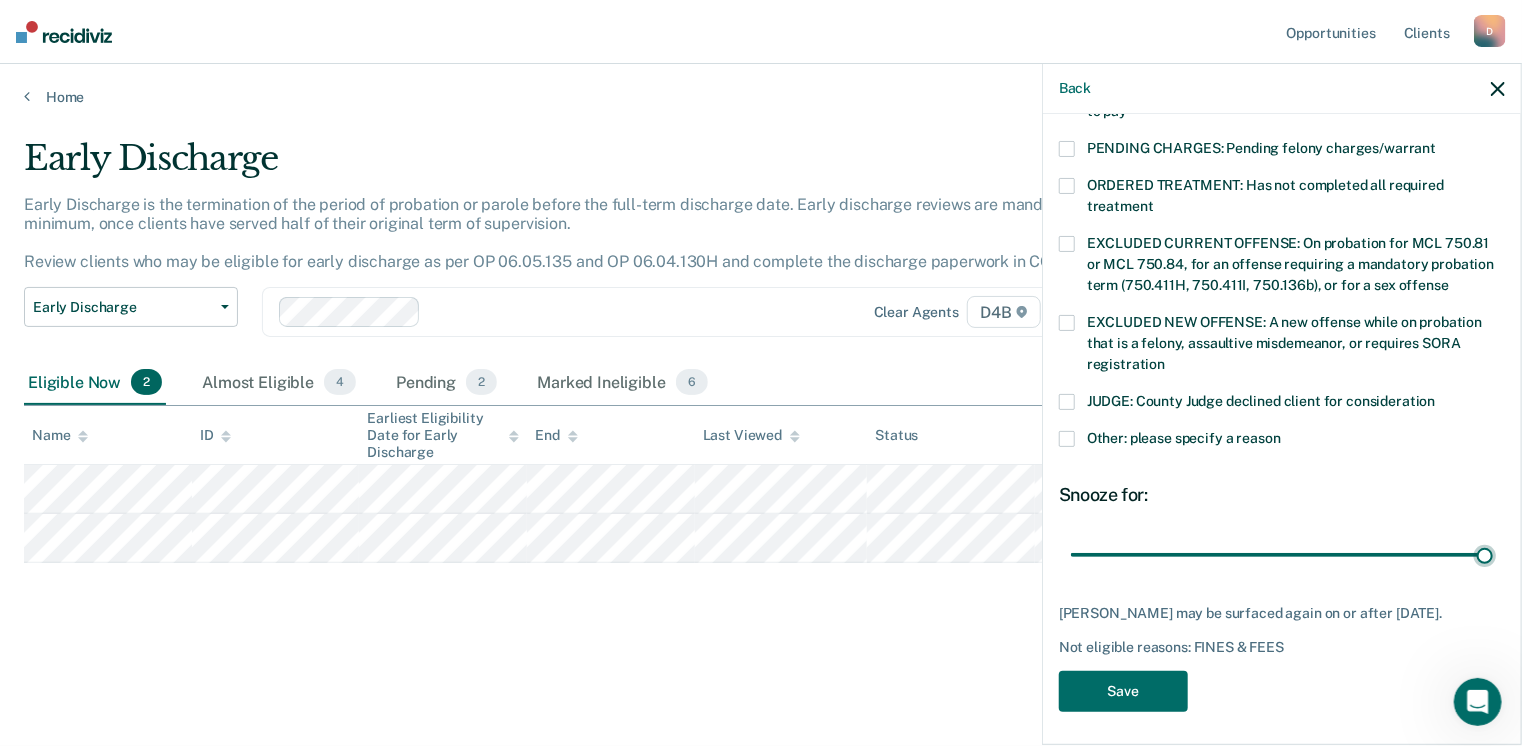 click at bounding box center (1282, 555) 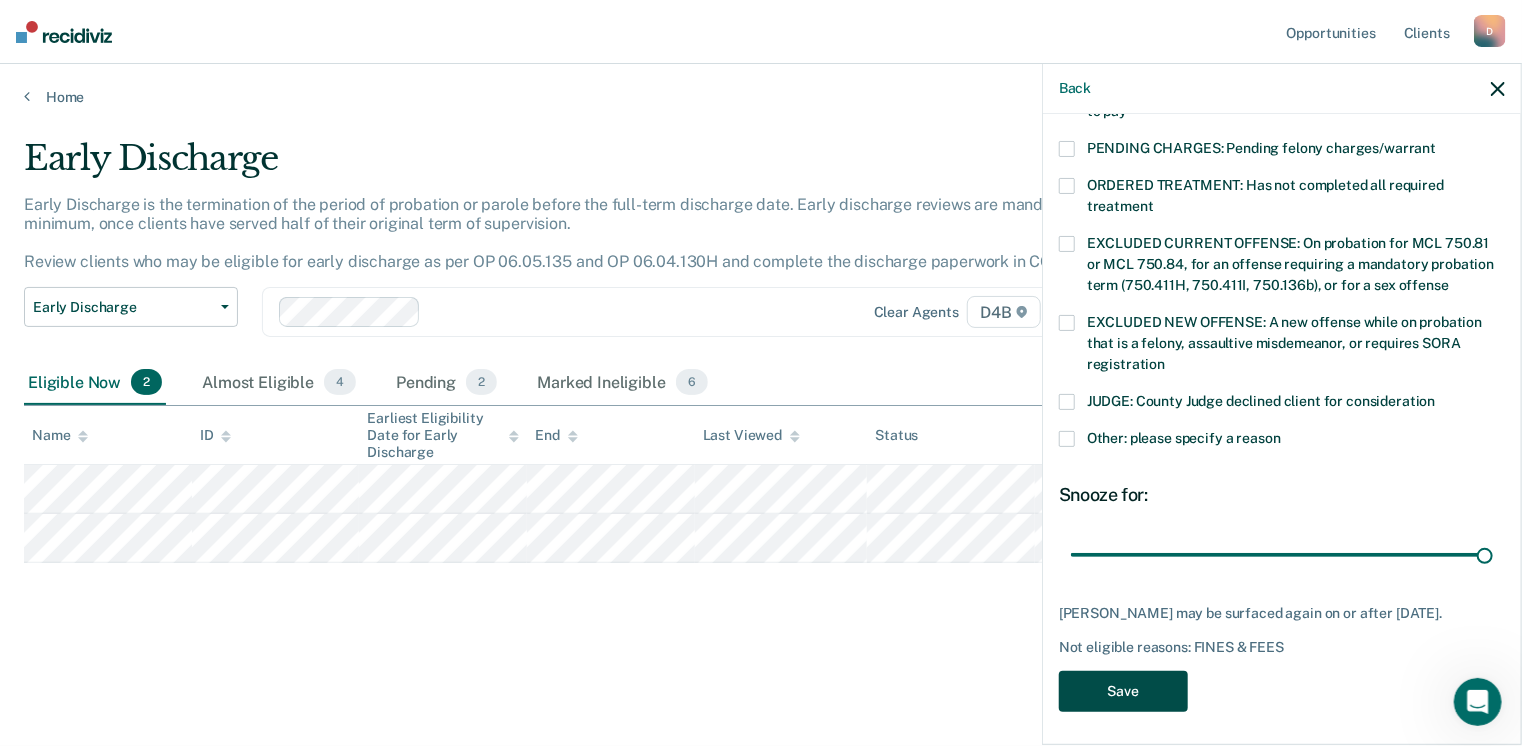 click on "Save" at bounding box center (1123, 691) 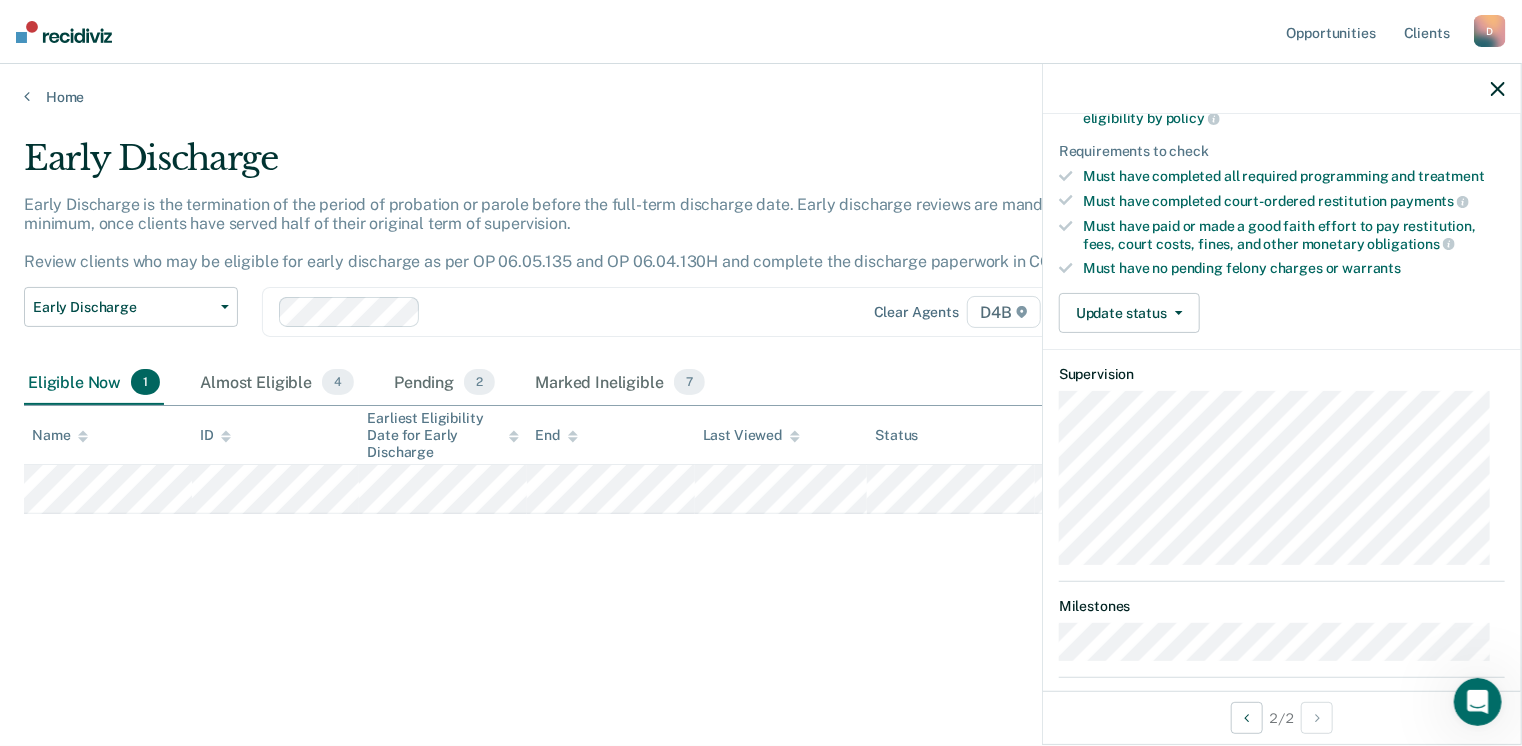 scroll, scrollTop: 300, scrollLeft: 0, axis: vertical 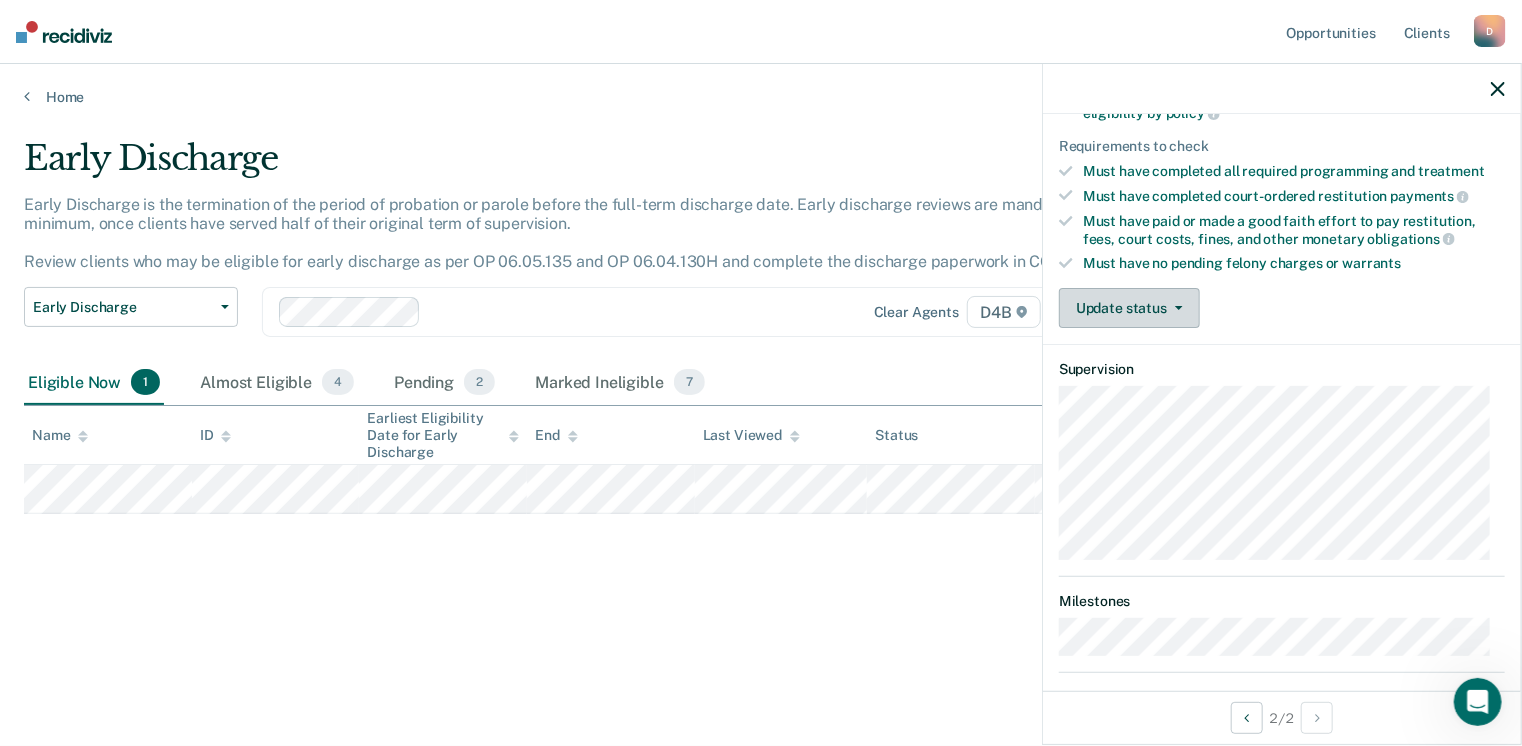 click on "Update status" at bounding box center [1129, 308] 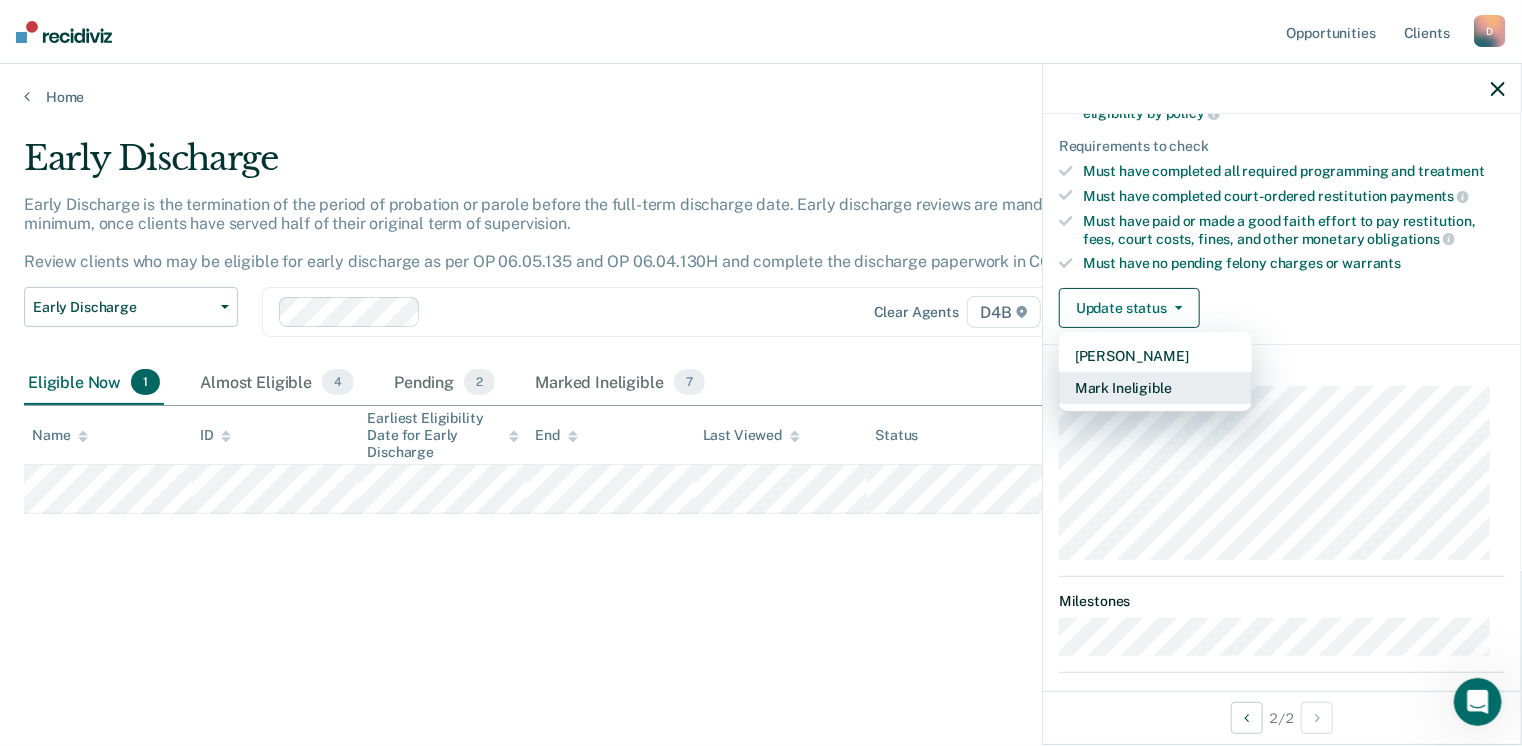 click on "Mark Ineligible" at bounding box center (1155, 388) 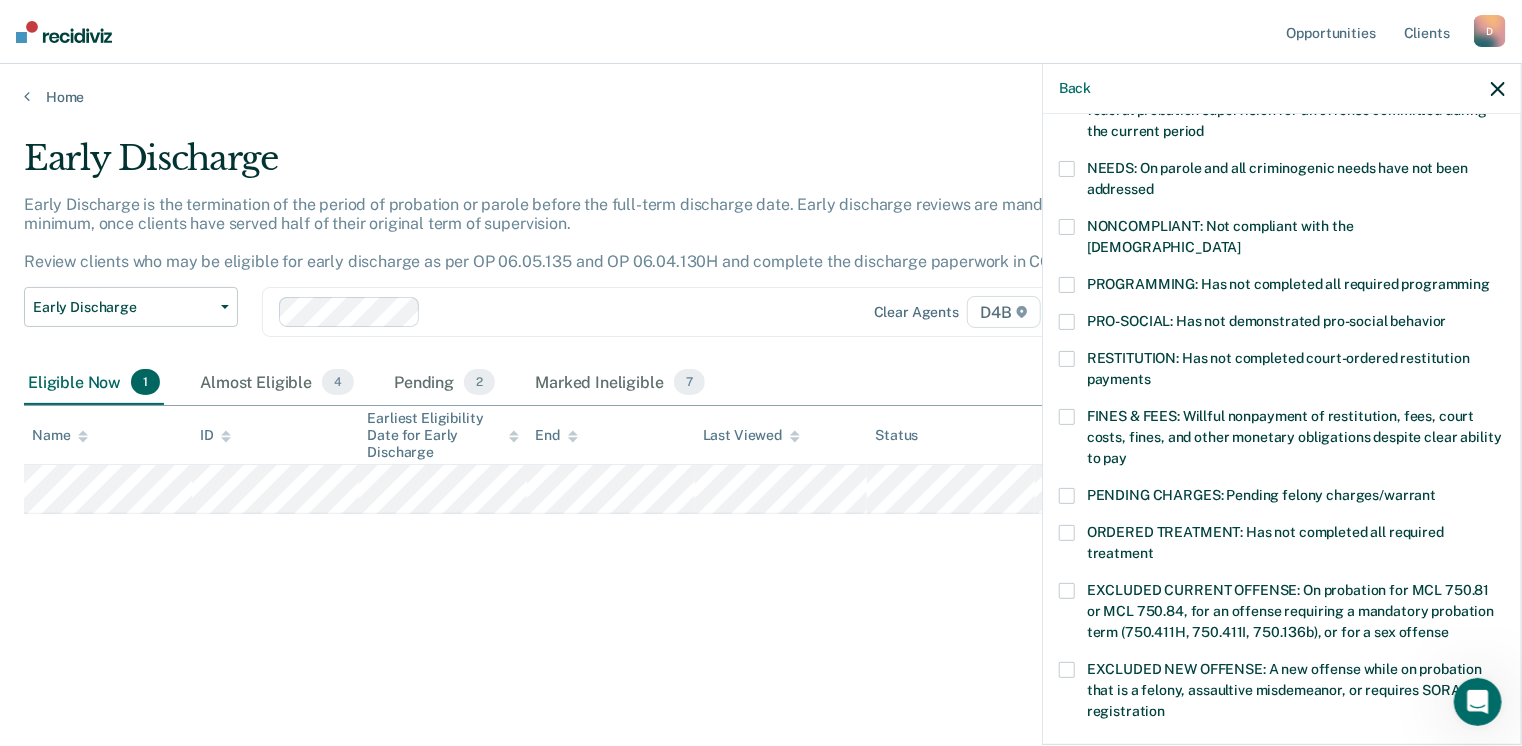 click at bounding box center [1067, 496] 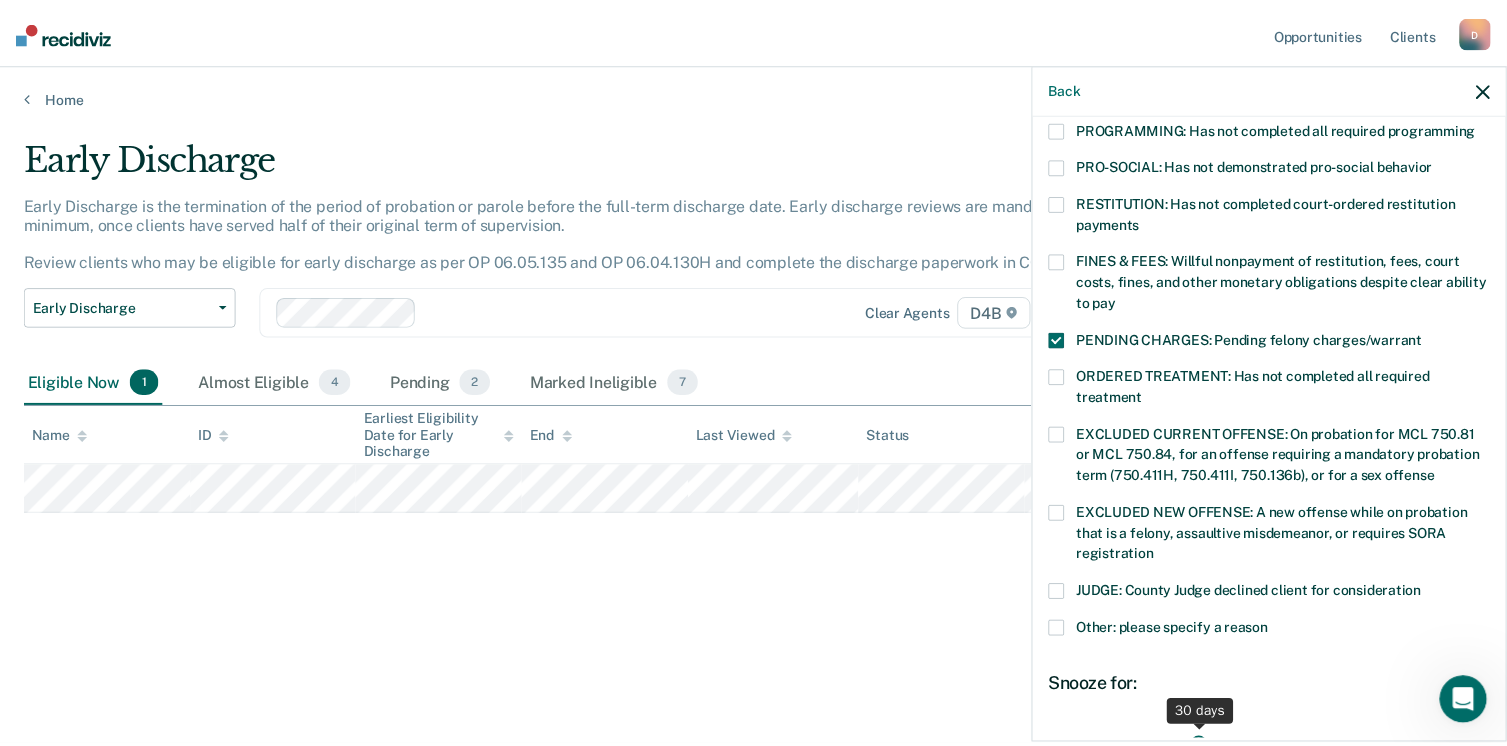 scroll, scrollTop: 630, scrollLeft: 0, axis: vertical 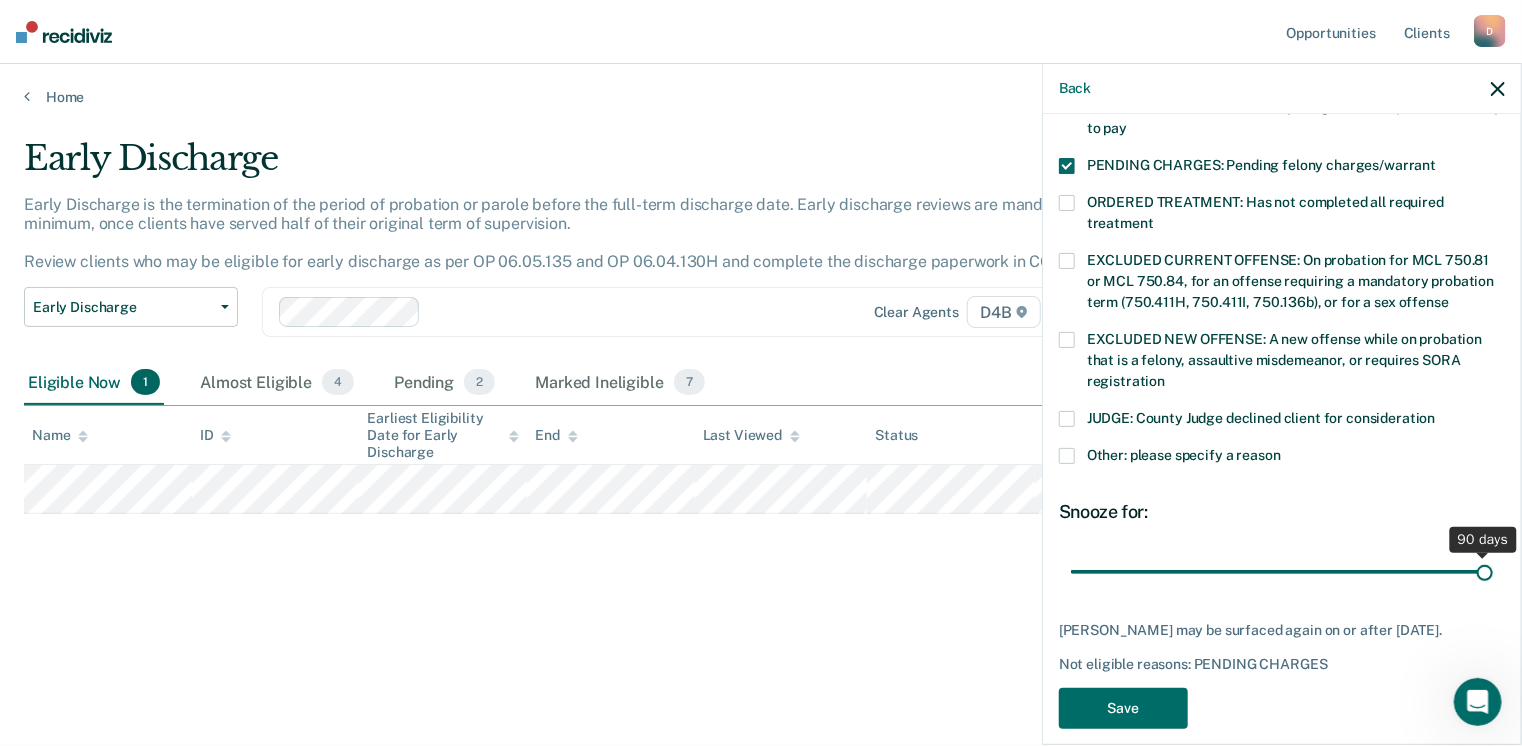 drag, startPoint x: 1205, startPoint y: 549, endPoint x: 1483, endPoint y: 556, distance: 278.0881 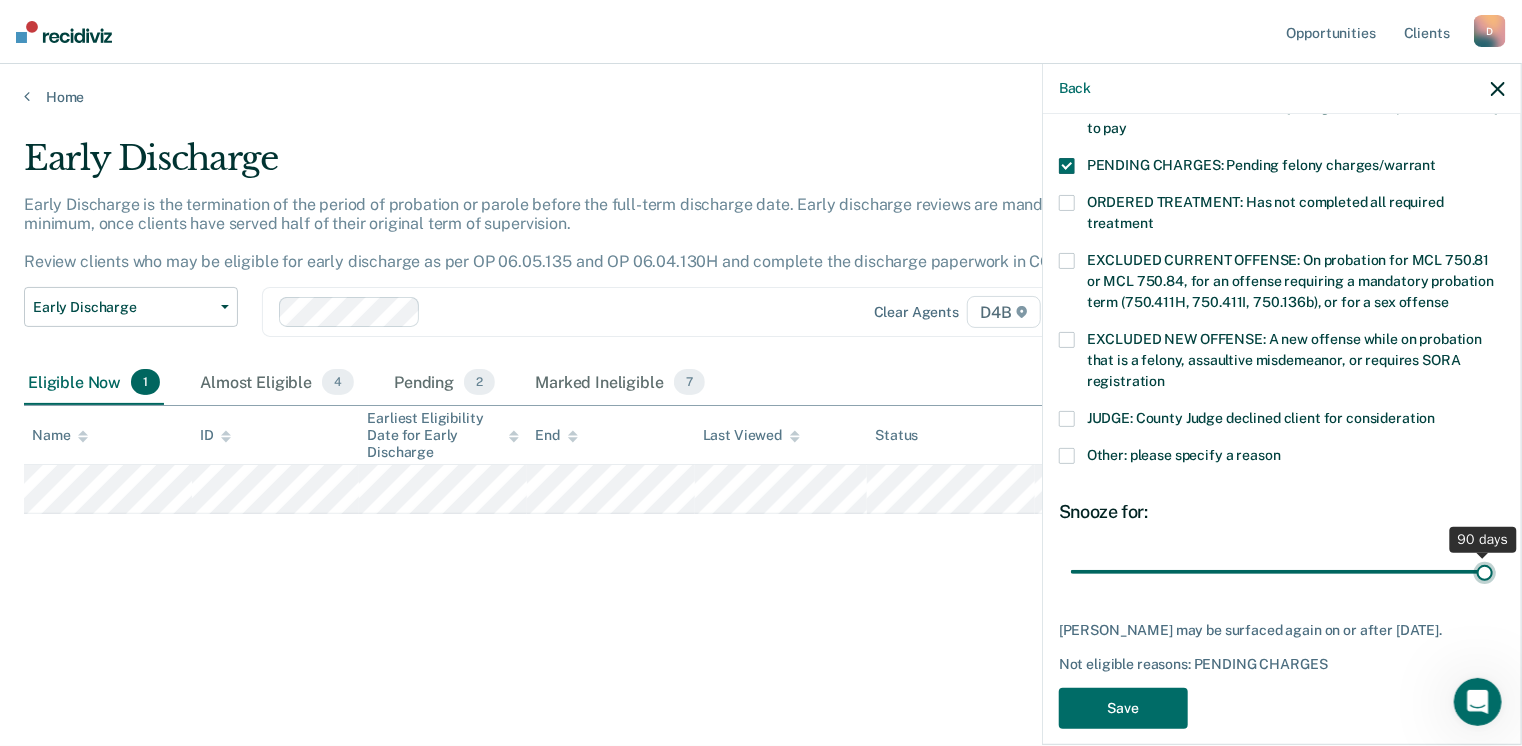 type on "90" 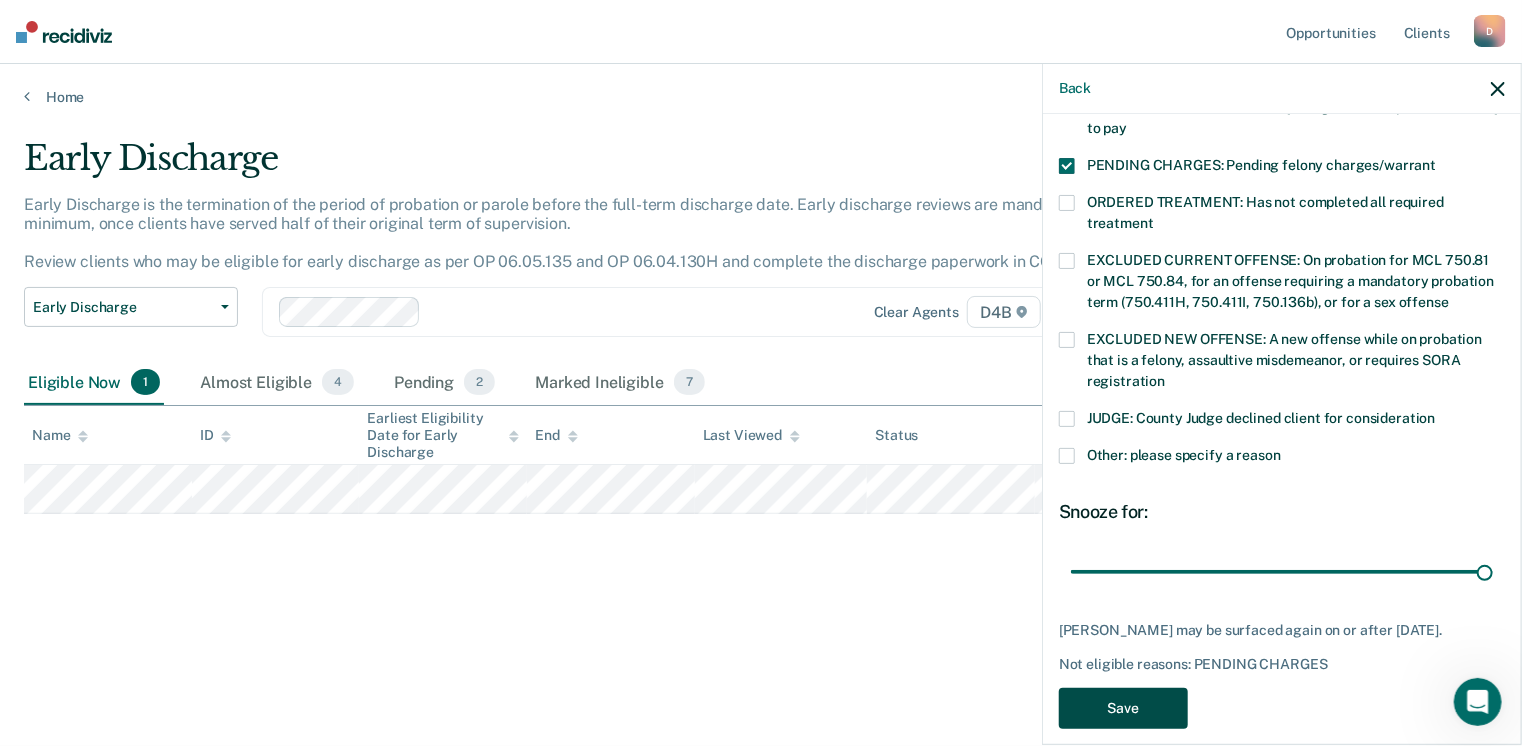 click on "Save" at bounding box center (1123, 708) 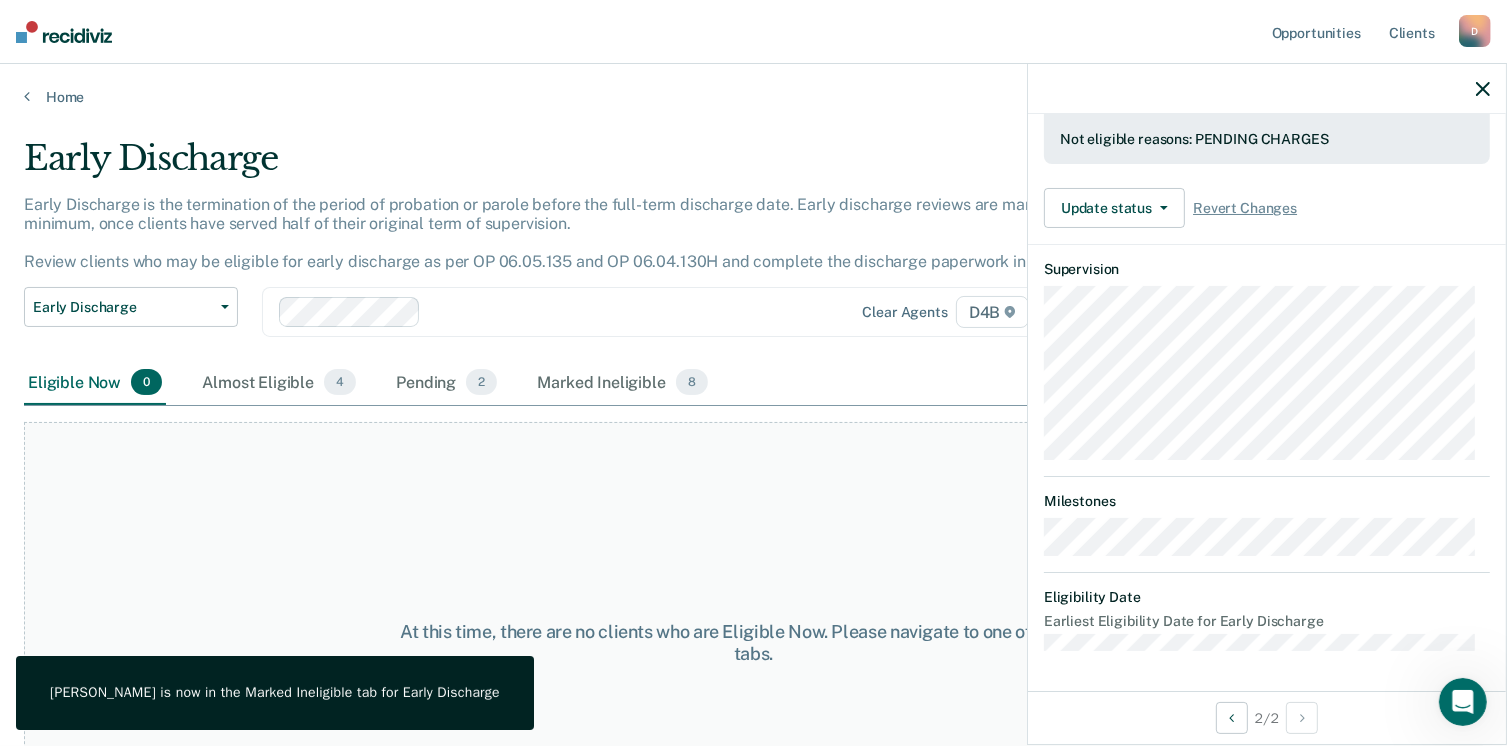 scroll, scrollTop: 540, scrollLeft: 0, axis: vertical 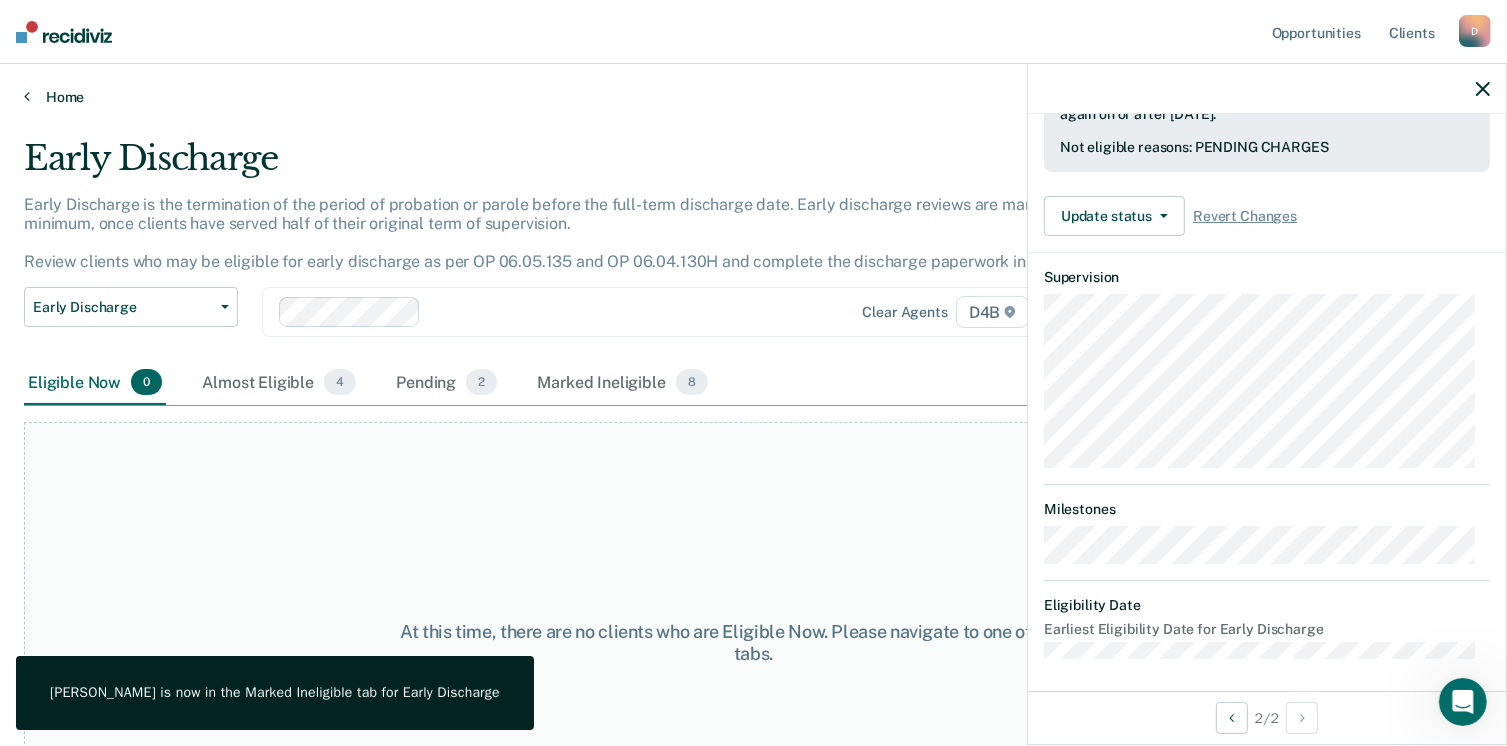 click on "Home" at bounding box center [753, 97] 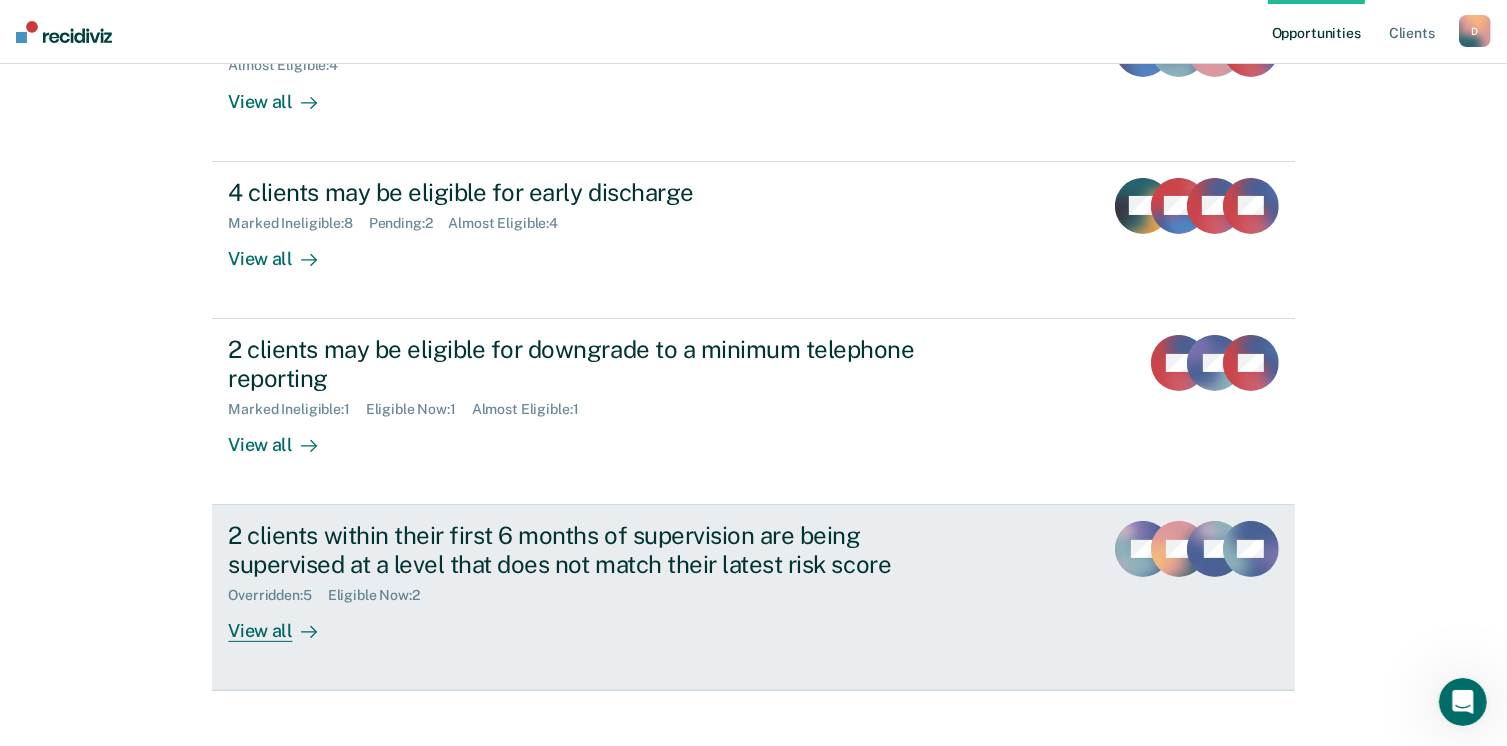scroll, scrollTop: 300, scrollLeft: 0, axis: vertical 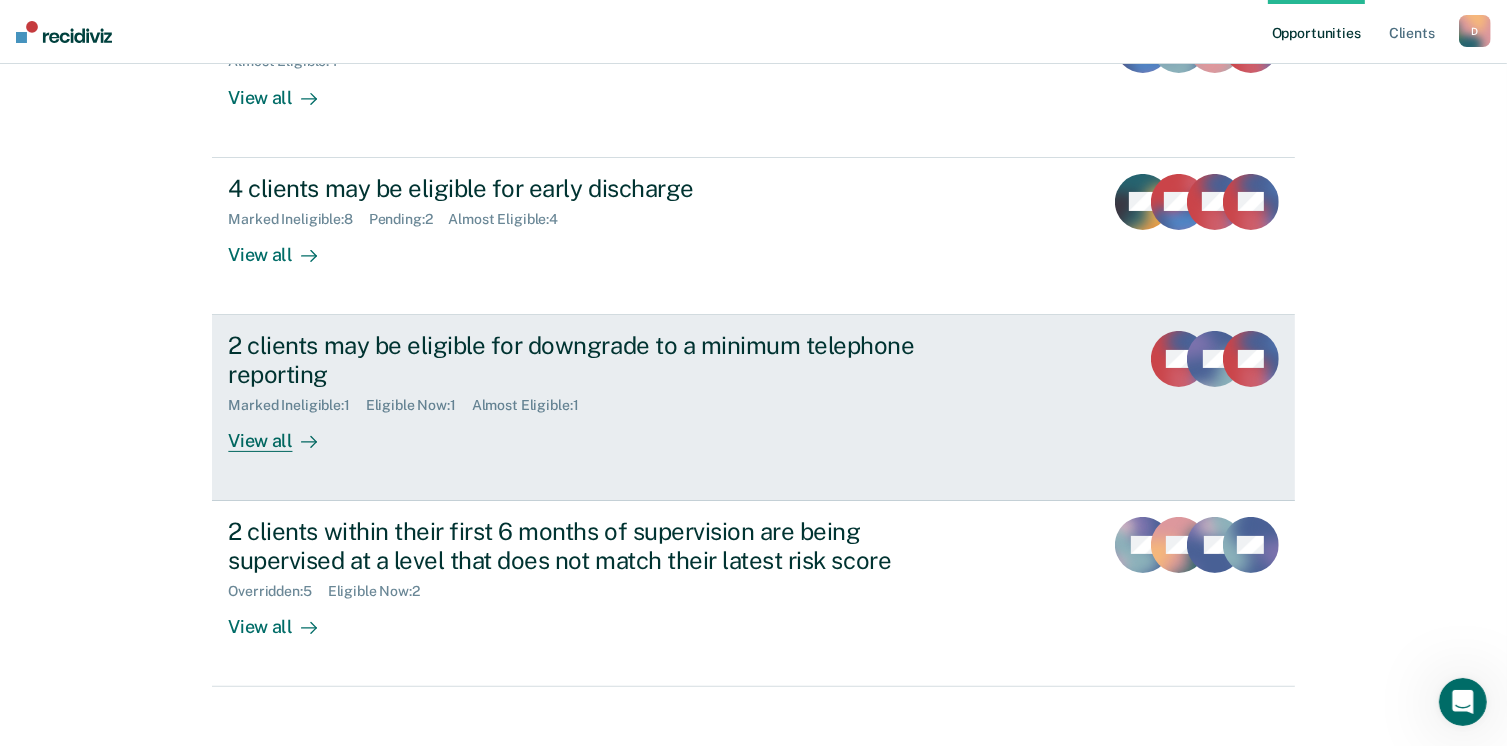 click on "View all" at bounding box center (284, 432) 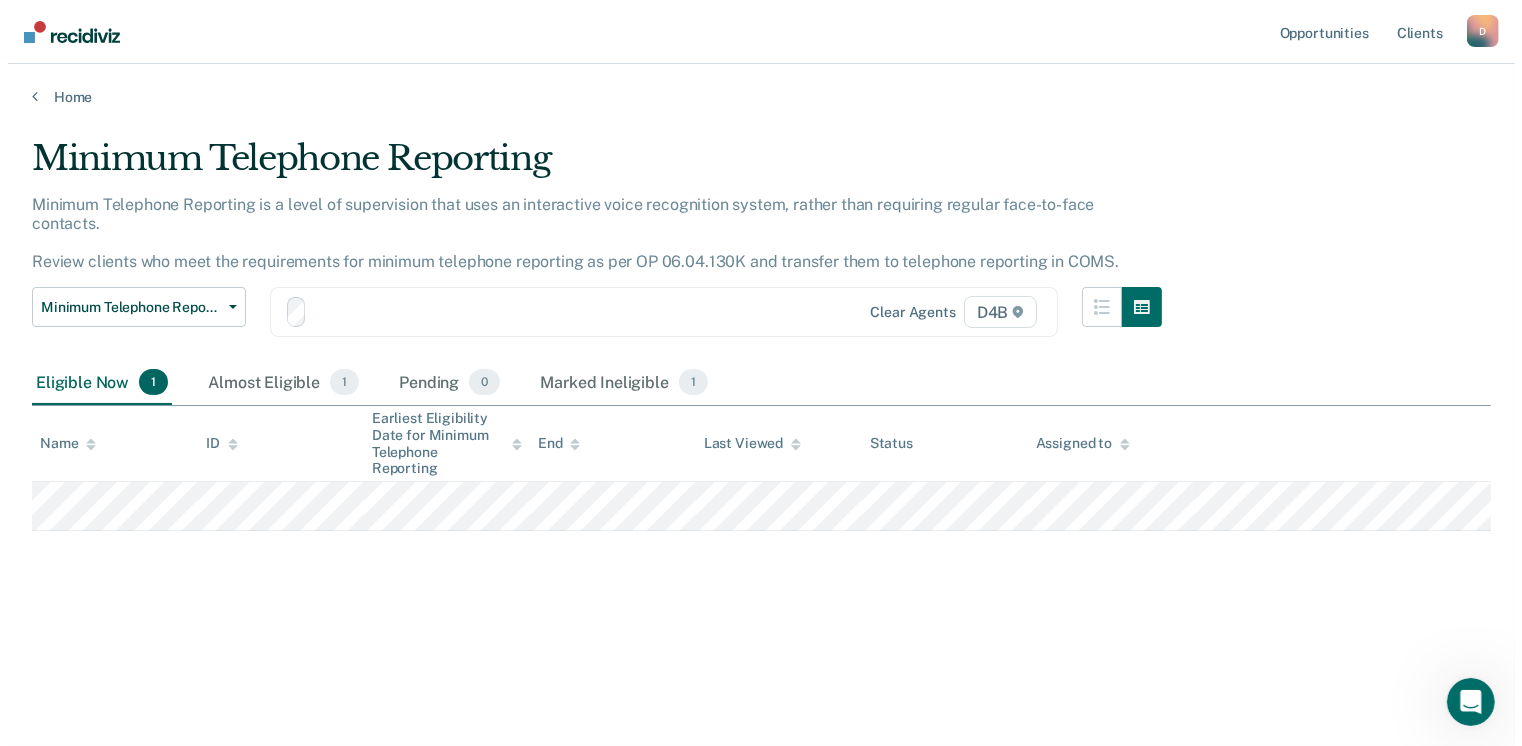 scroll, scrollTop: 0, scrollLeft: 0, axis: both 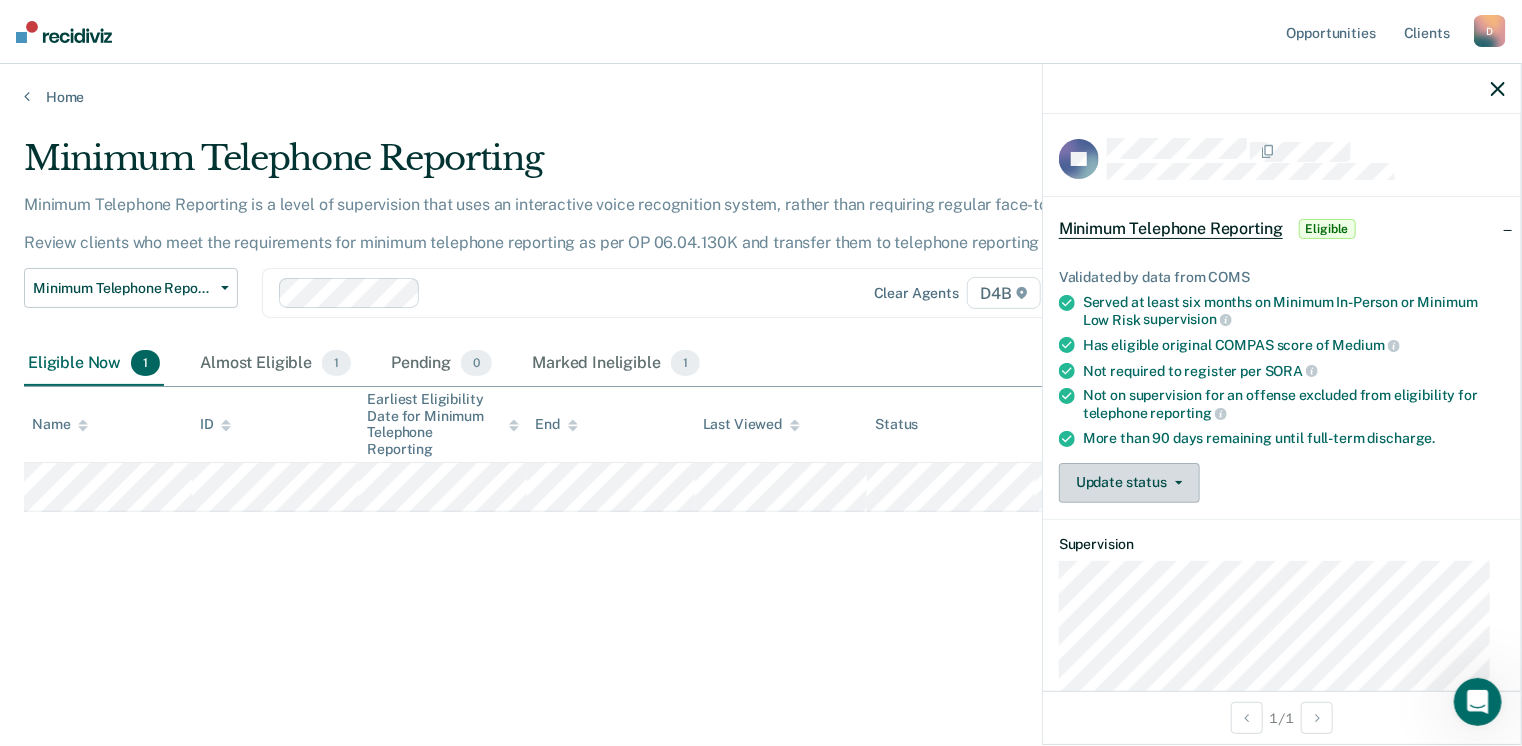 click on "Update status" at bounding box center [1129, 483] 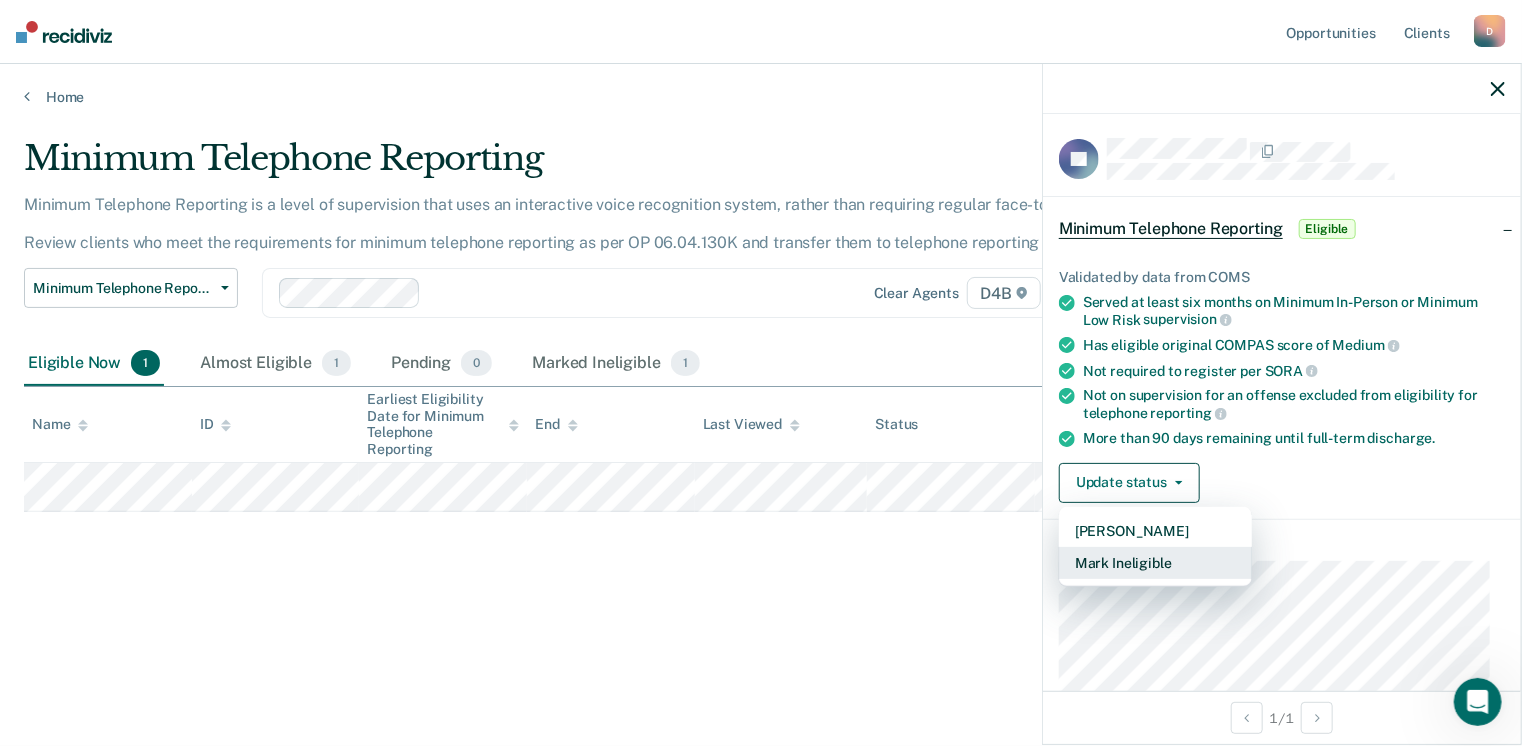click on "Mark Ineligible" at bounding box center [1155, 563] 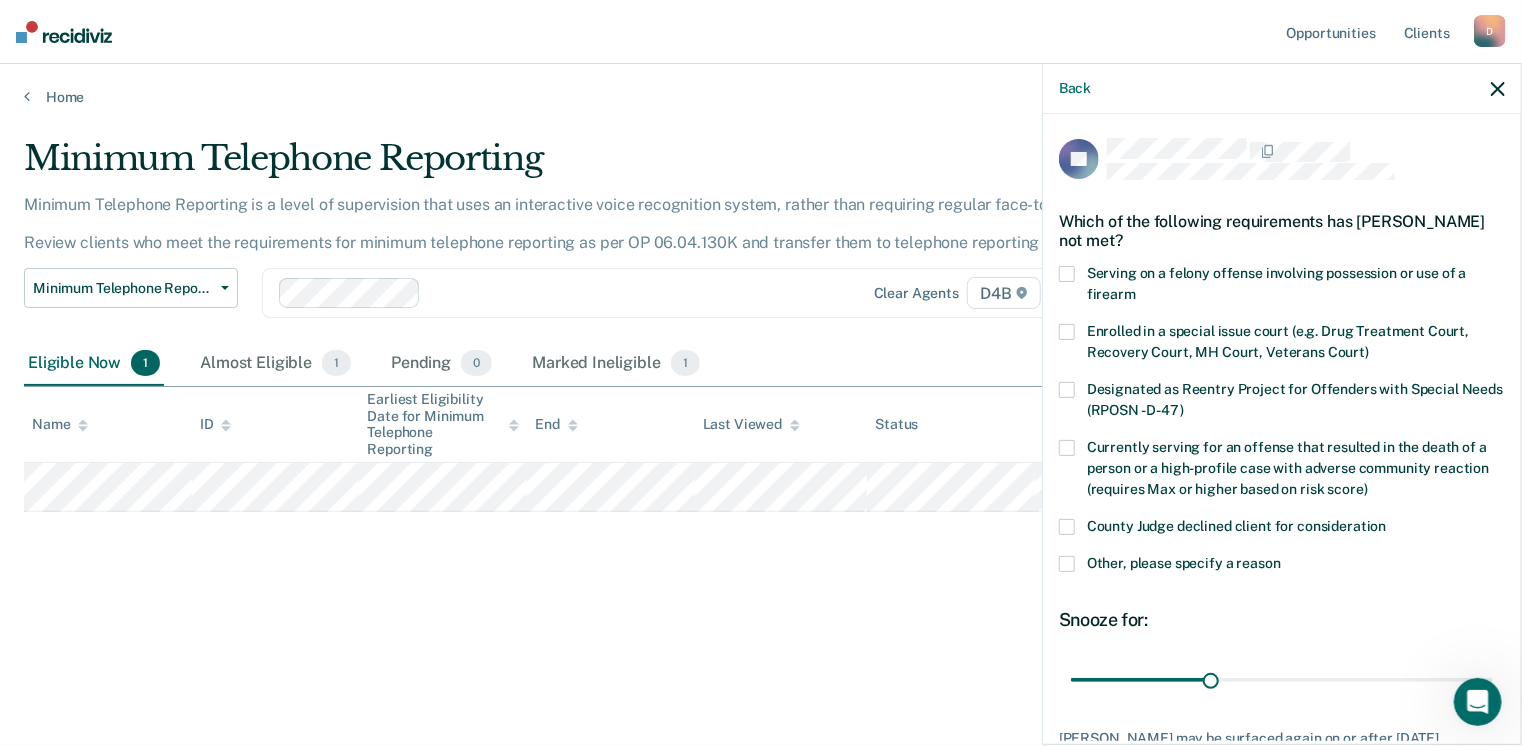 click at bounding box center [1067, 527] 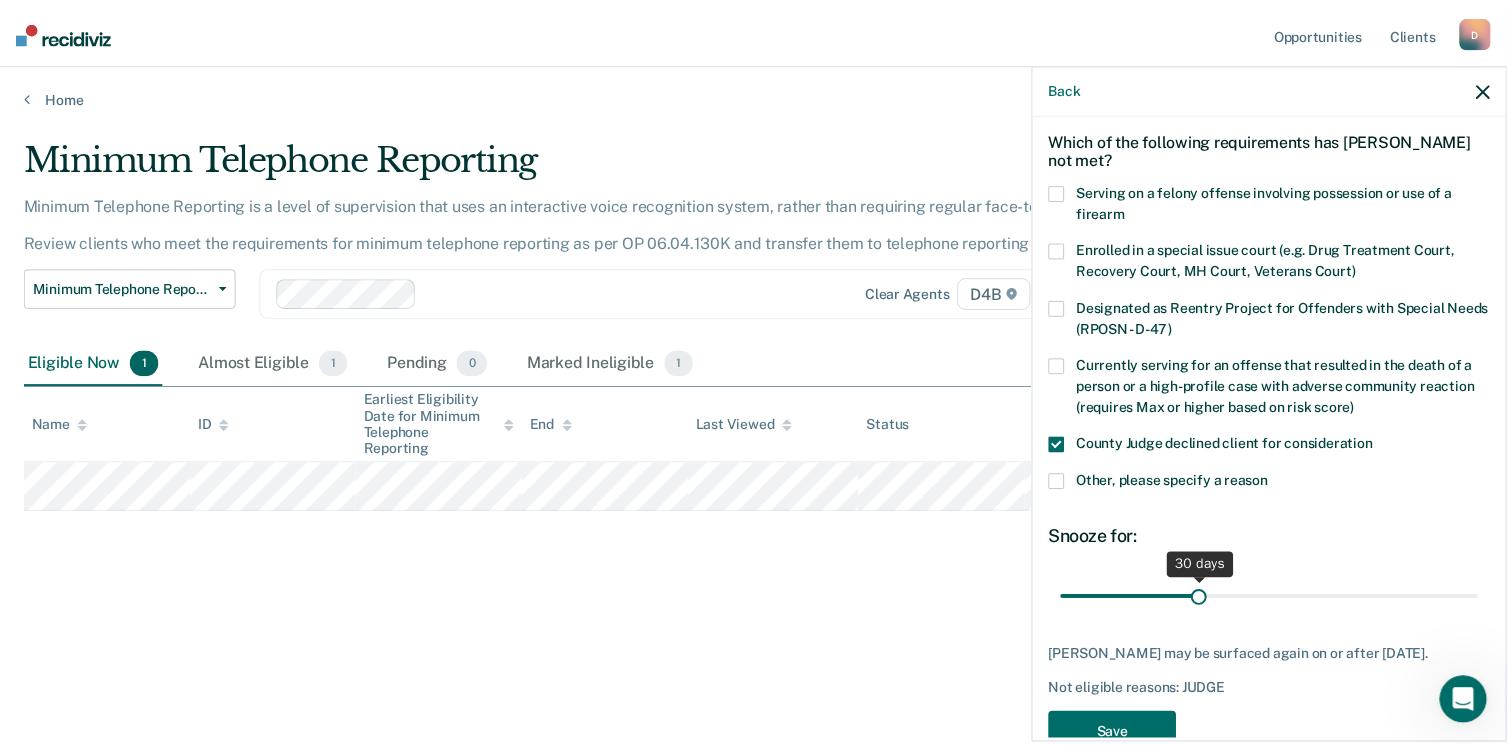 scroll, scrollTop: 146, scrollLeft: 0, axis: vertical 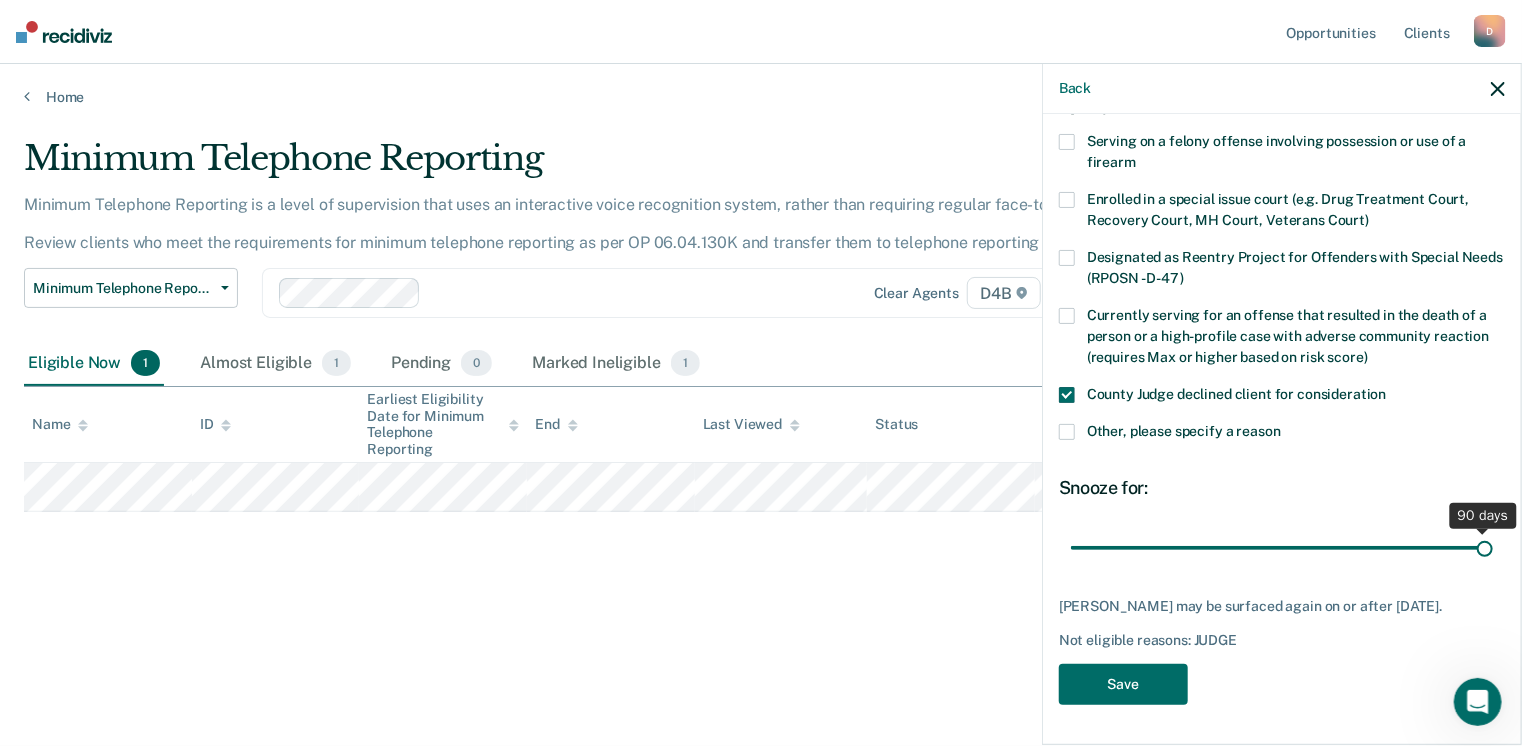 drag, startPoint x: 1208, startPoint y: 531, endPoint x: 1528, endPoint y: 552, distance: 320.68832 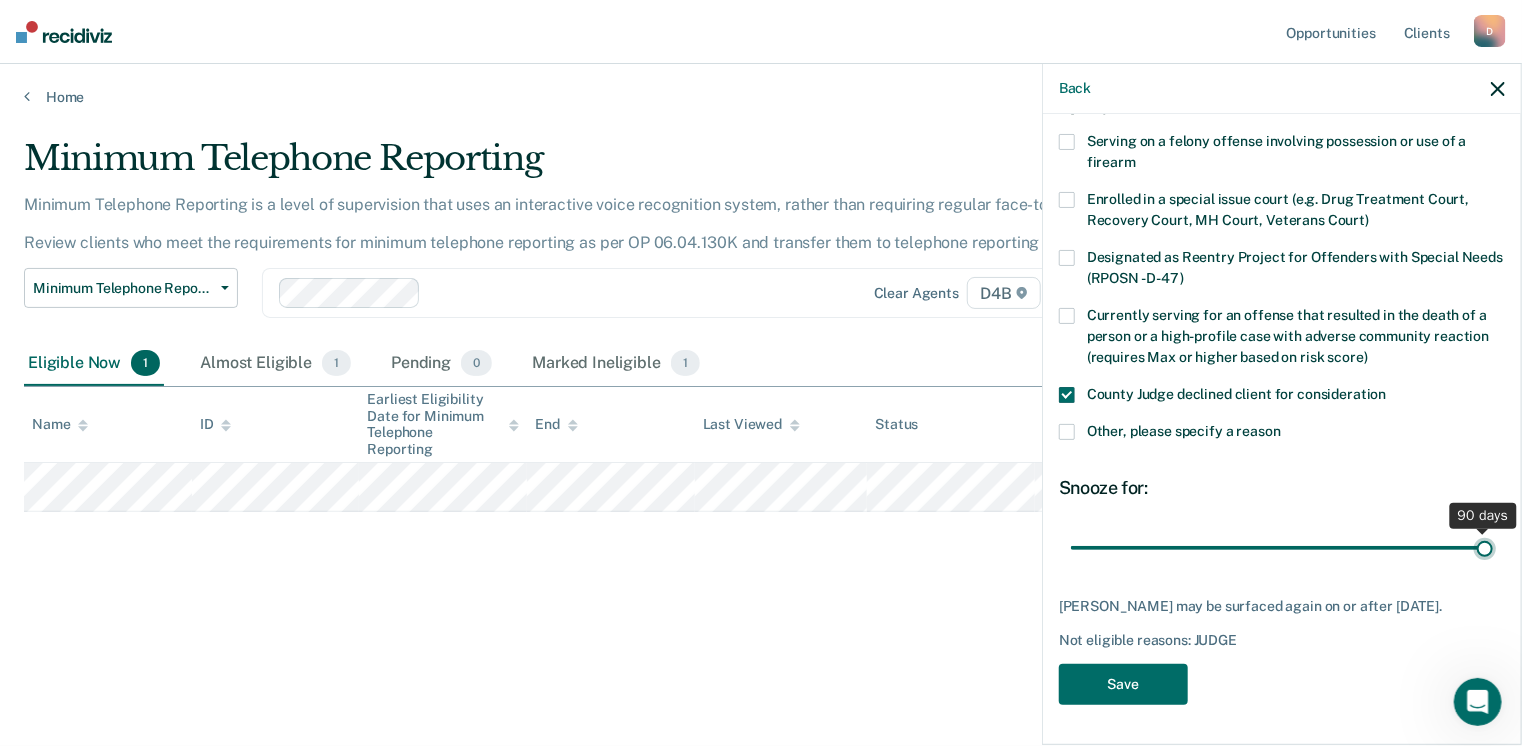 type on "90" 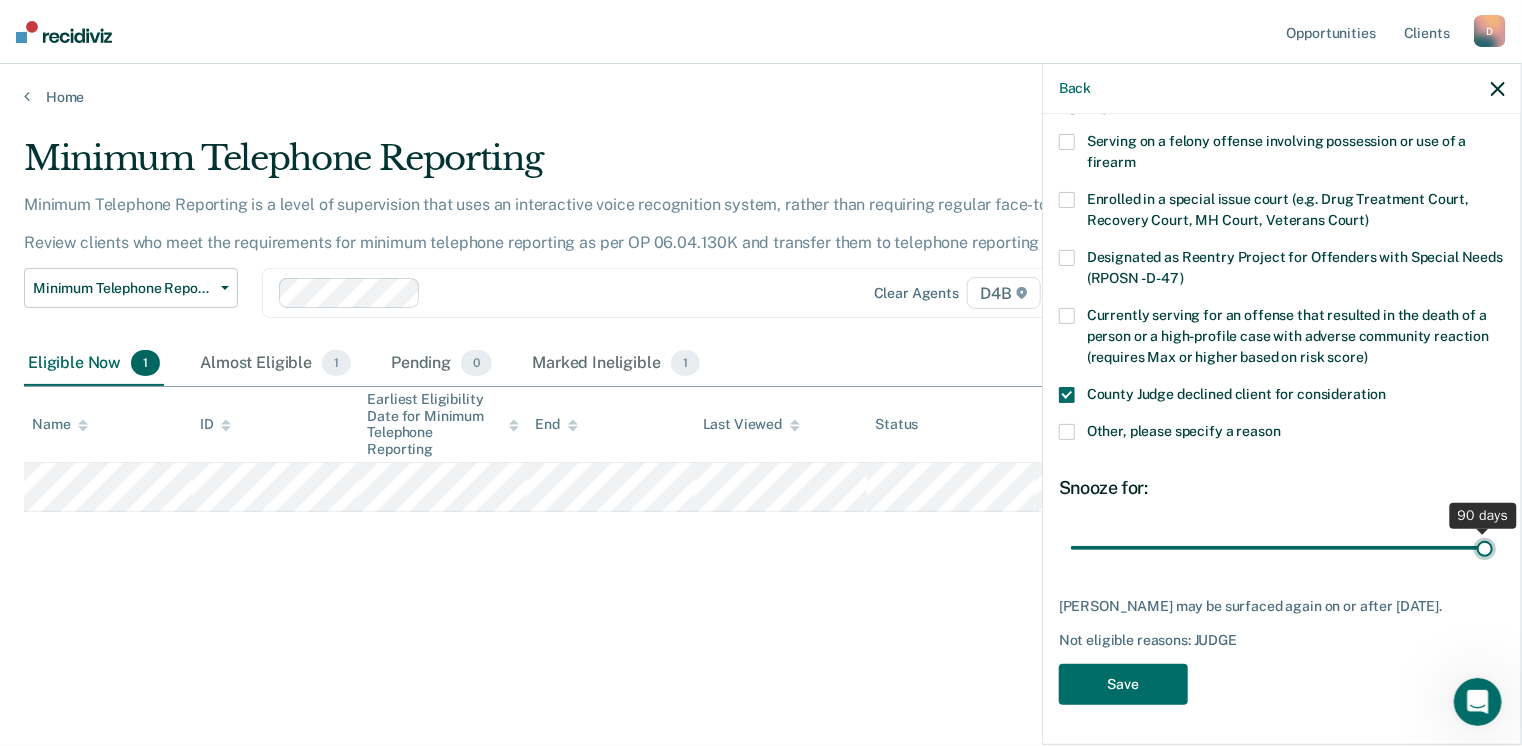 click at bounding box center (1282, 548) 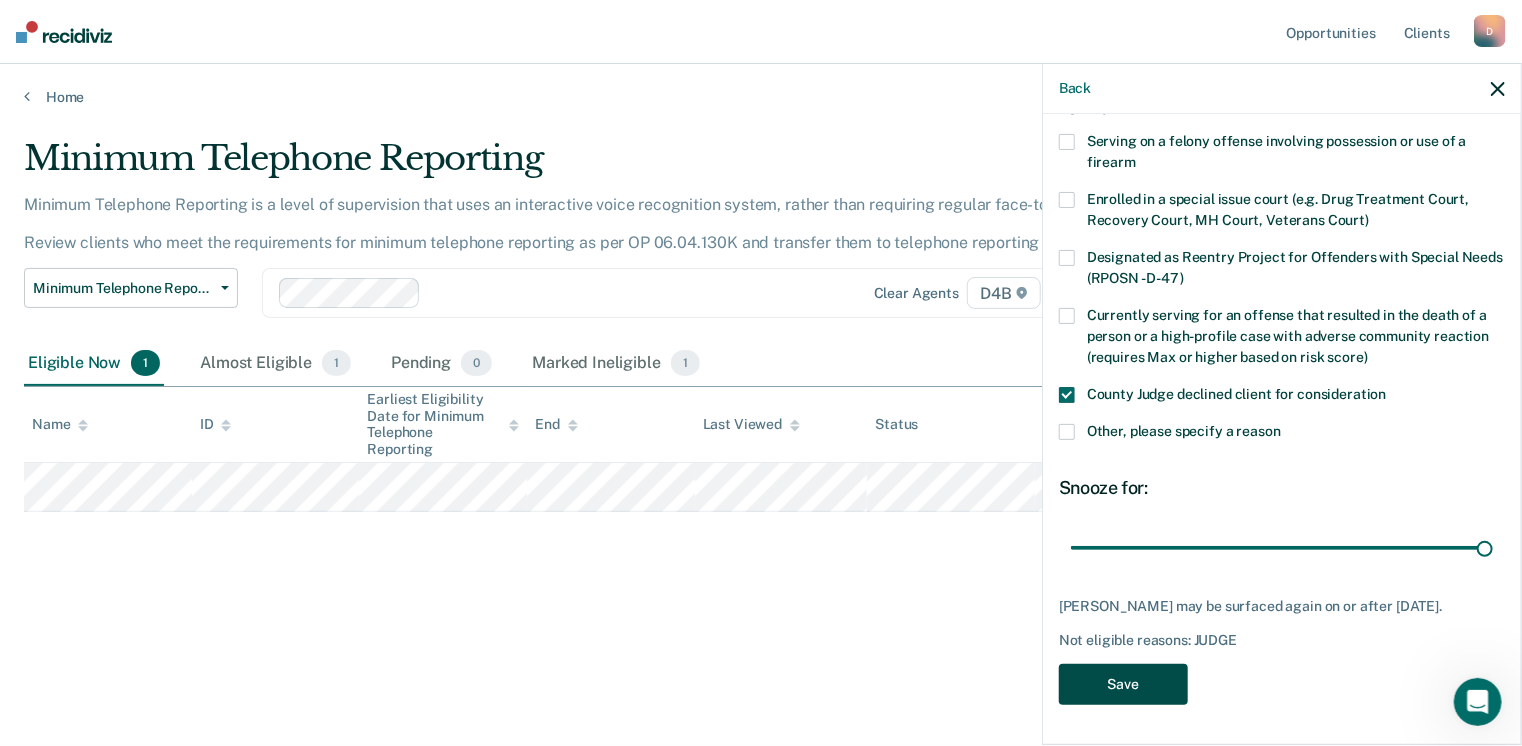 click on "Save" at bounding box center (1123, 684) 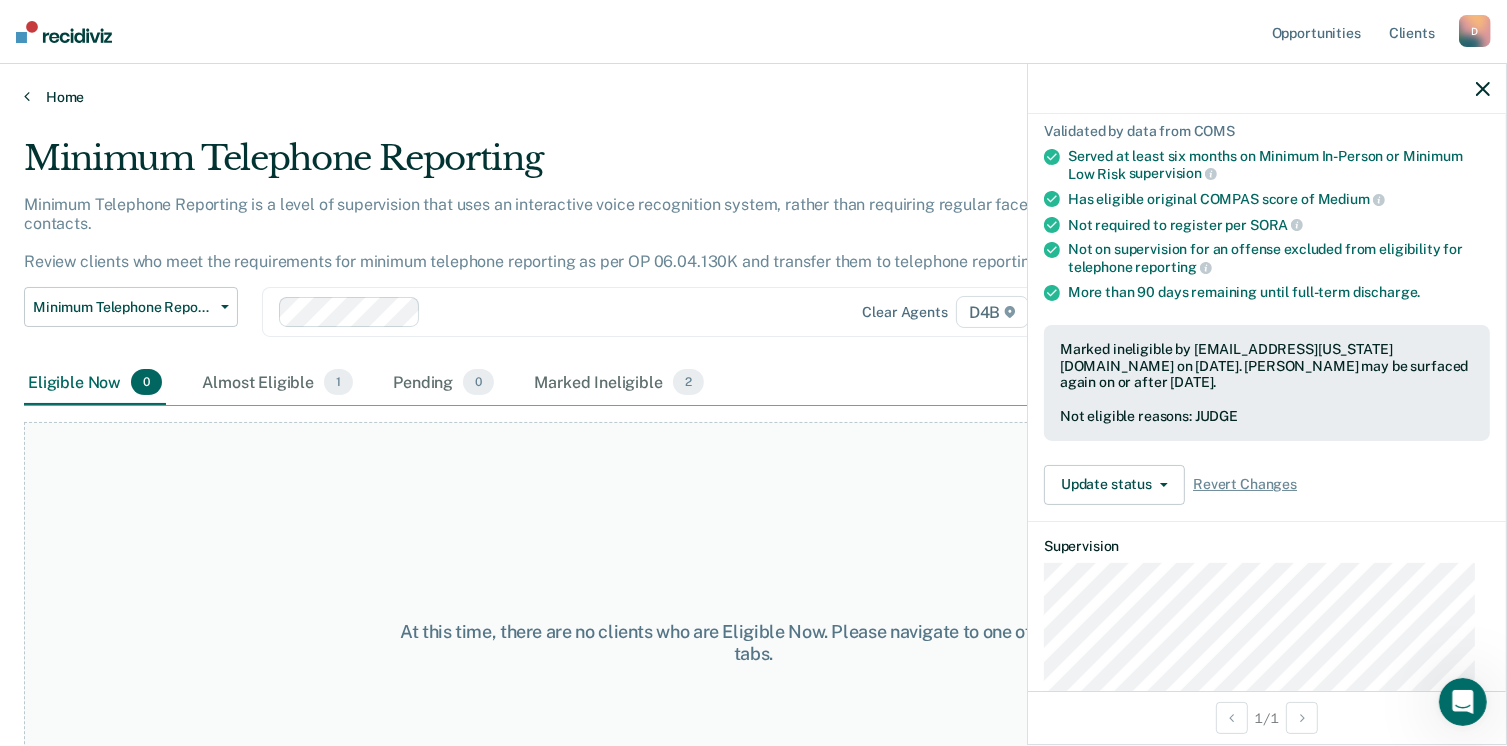 click at bounding box center [27, 96] 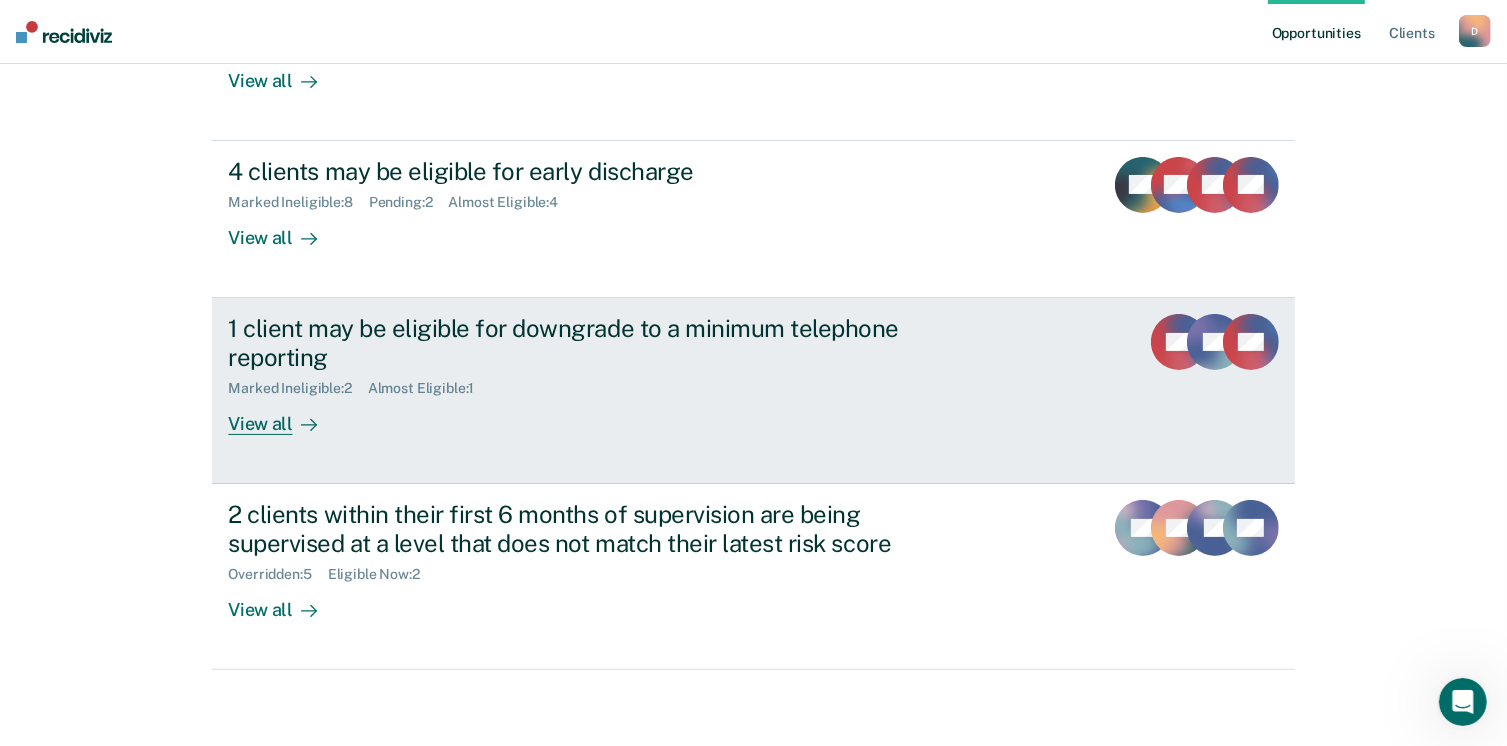 scroll, scrollTop: 319, scrollLeft: 0, axis: vertical 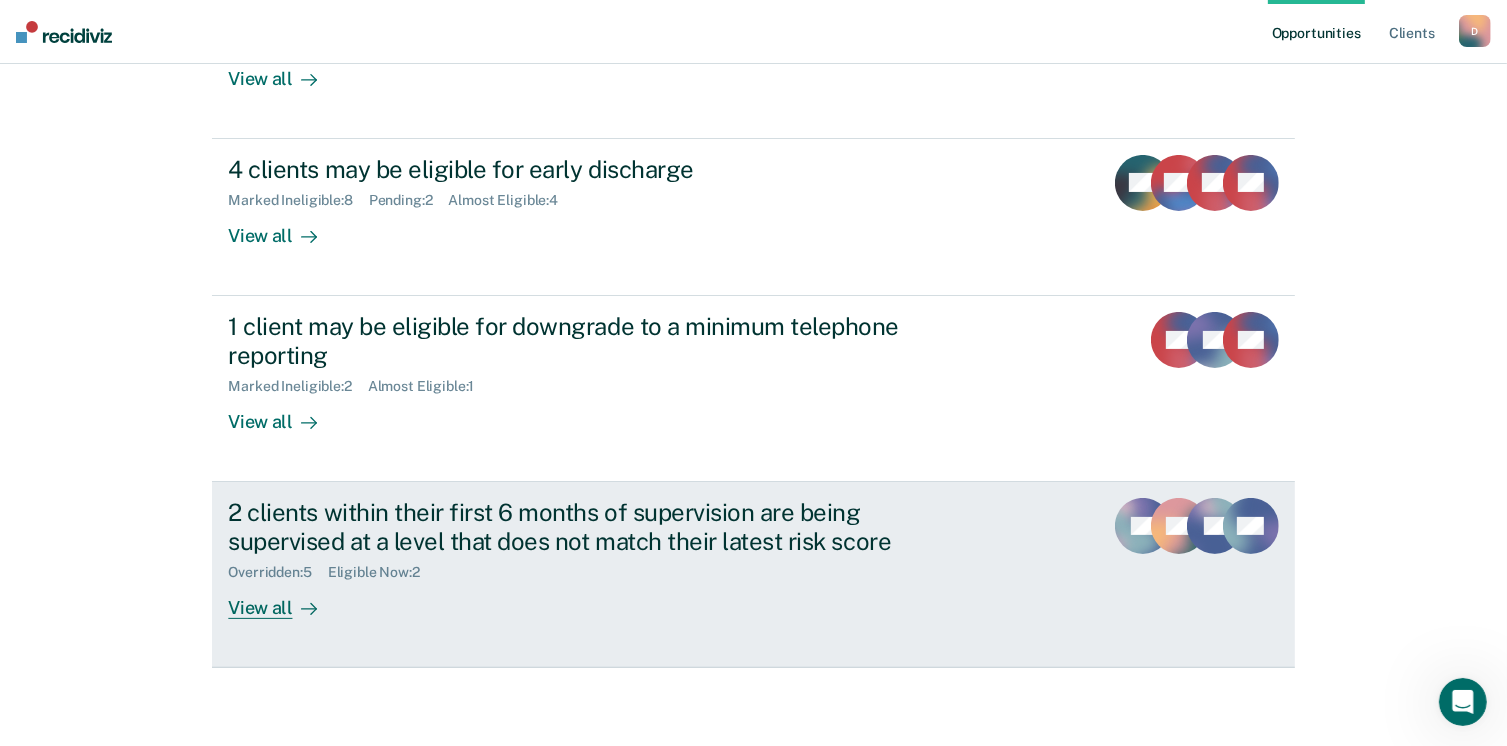 click on "View all" at bounding box center (284, 599) 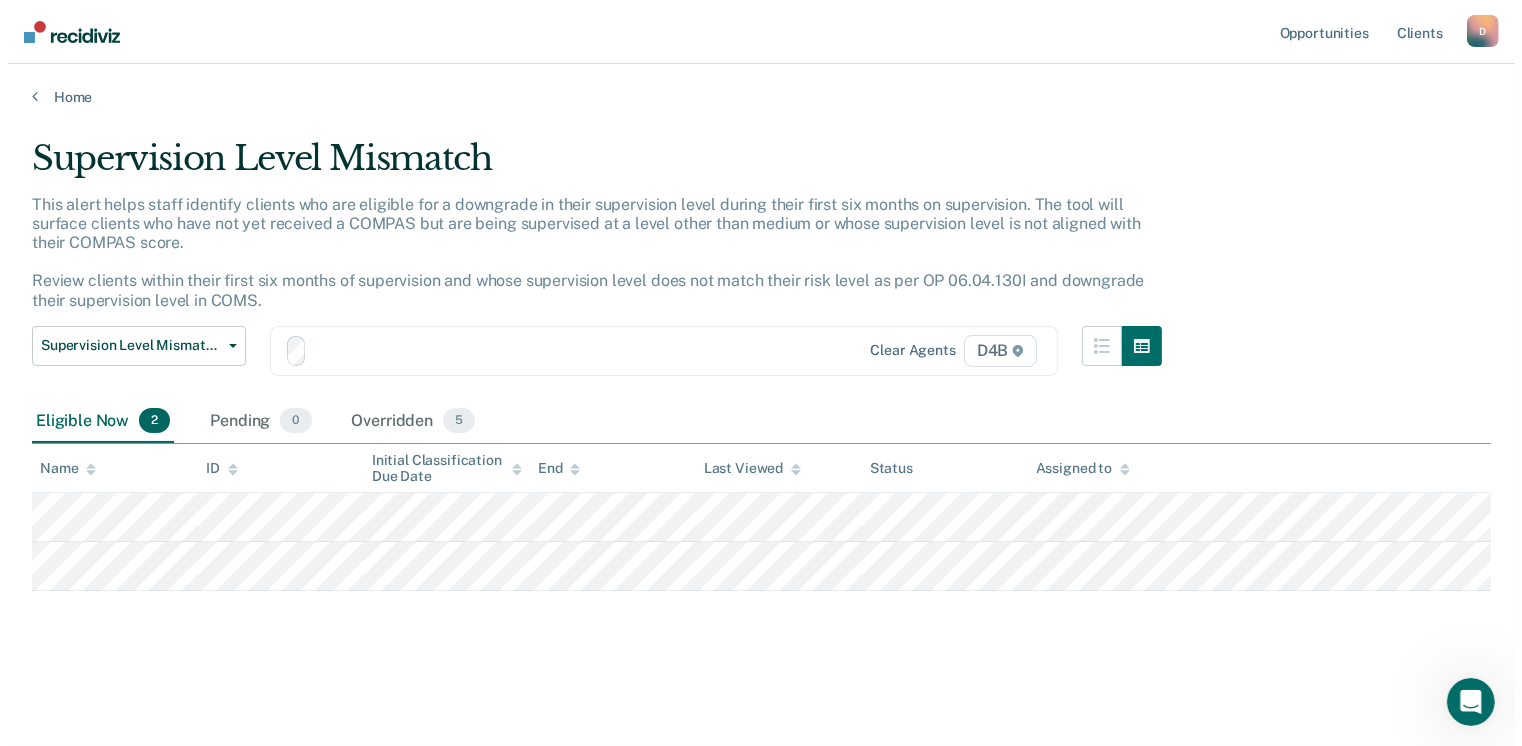 scroll, scrollTop: 0, scrollLeft: 0, axis: both 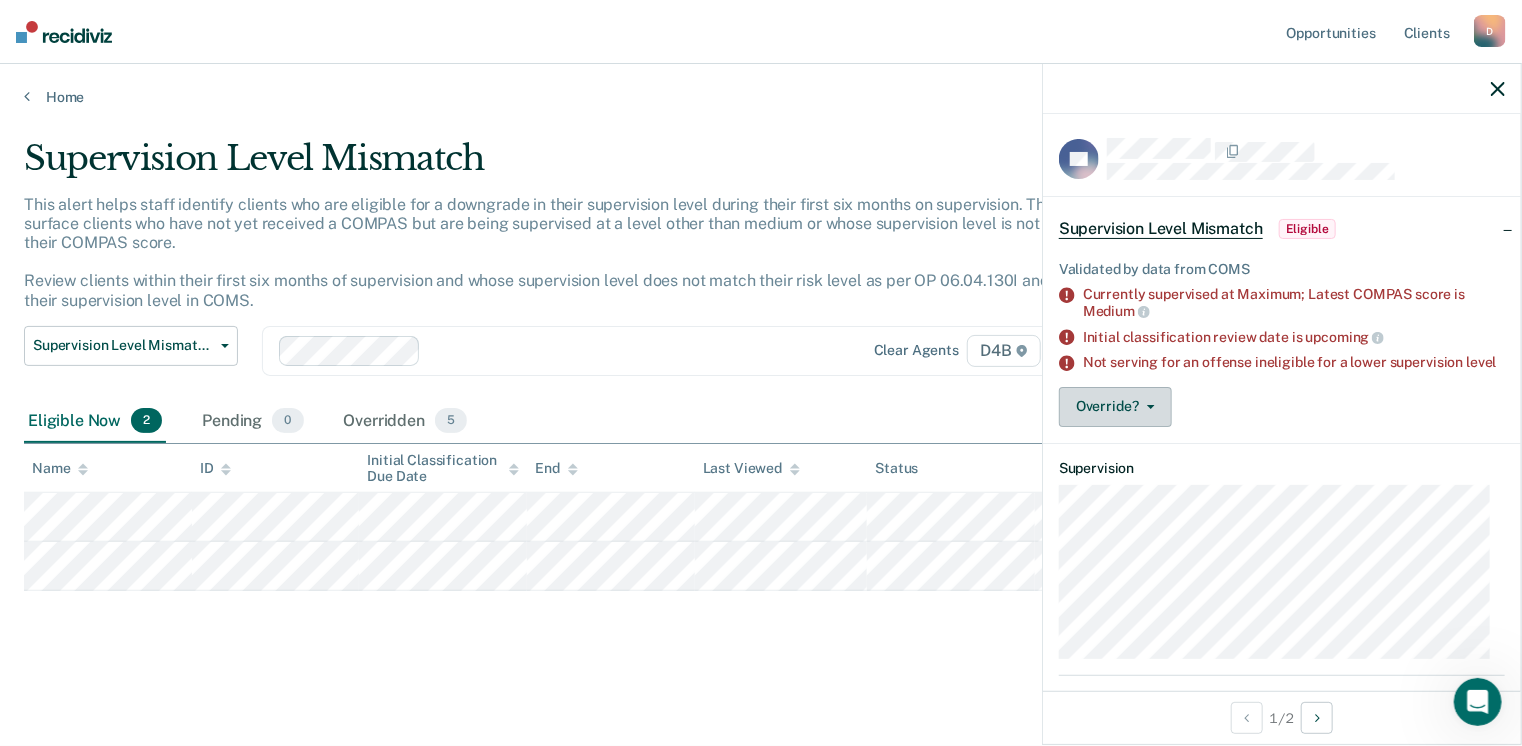 click on "Override?" at bounding box center (1115, 407) 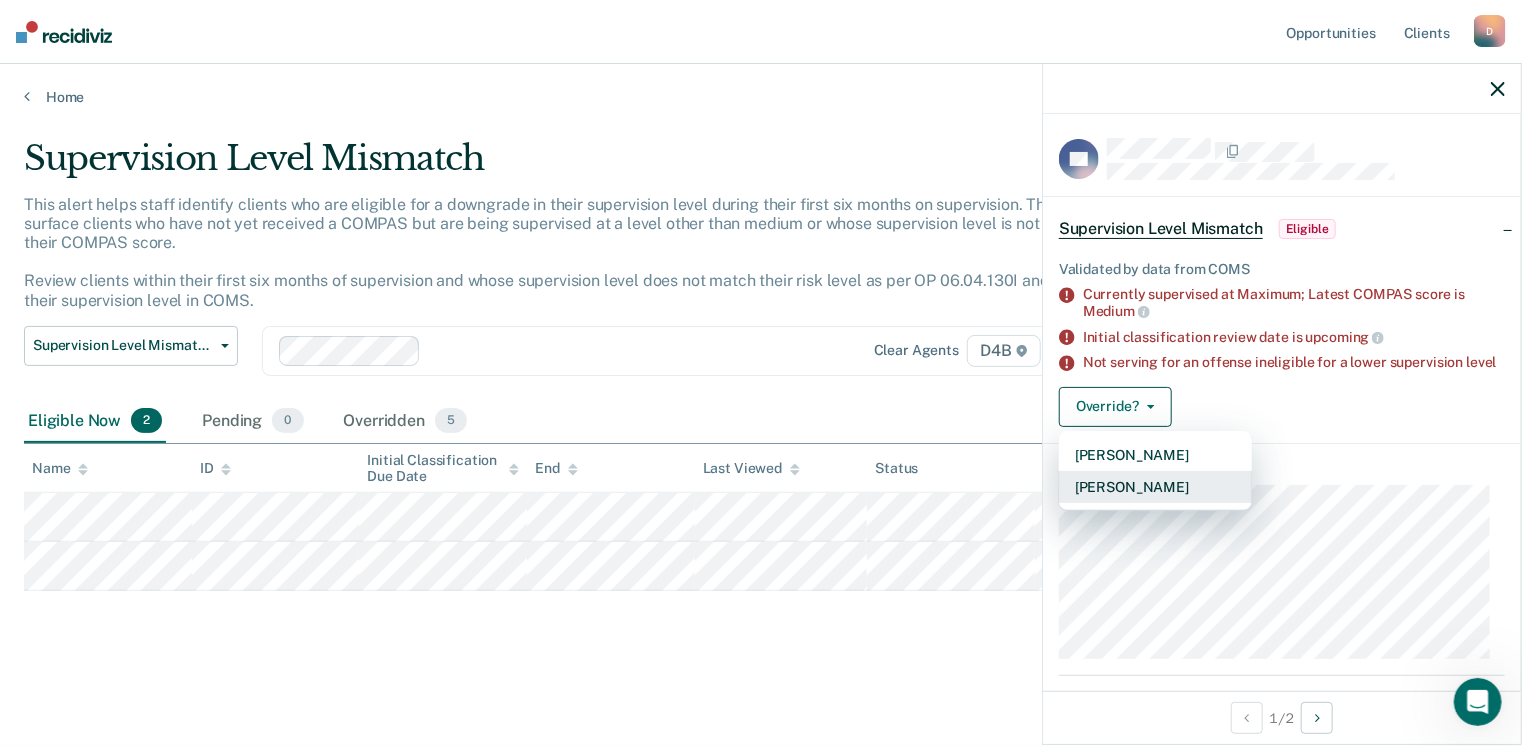 click on "[PERSON_NAME]" at bounding box center [1155, 487] 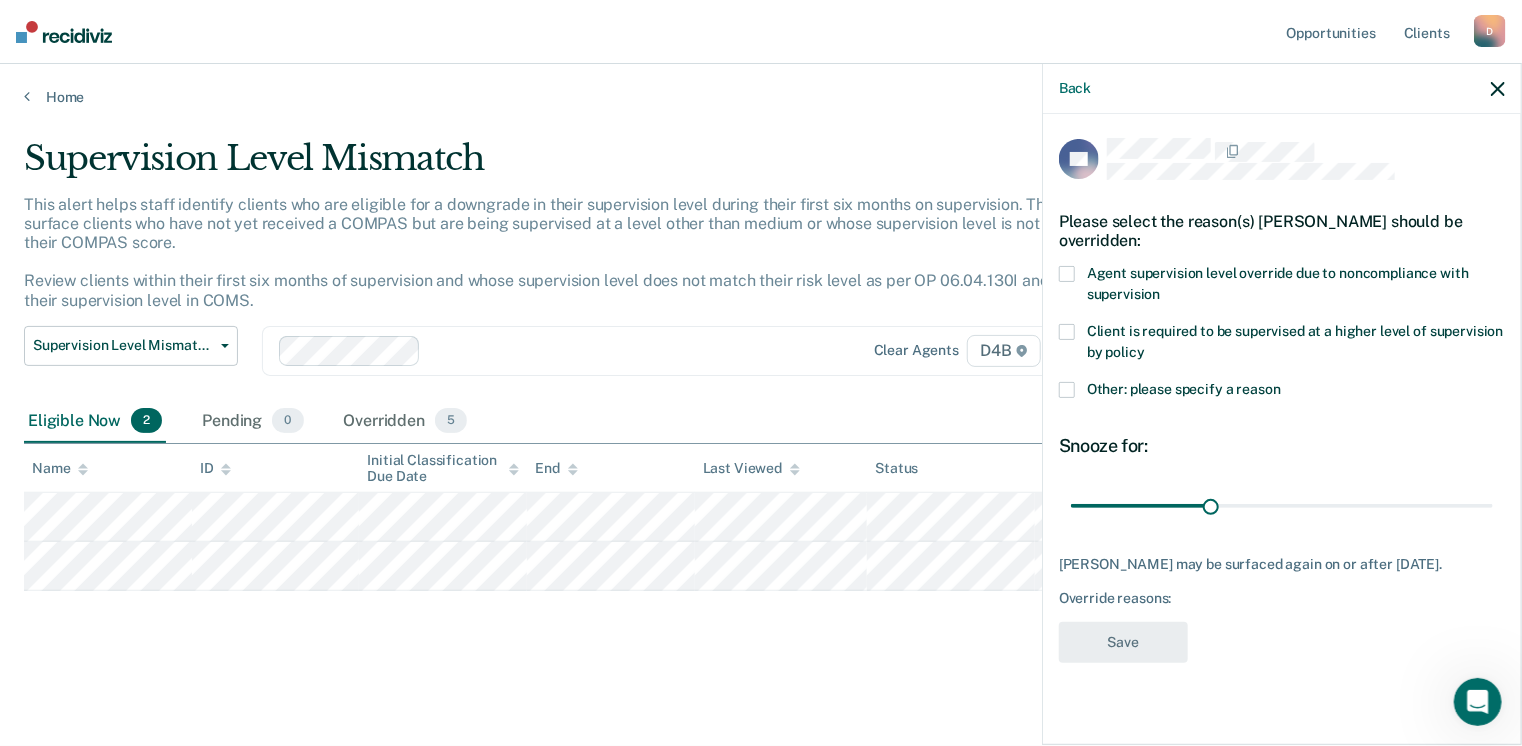 click at bounding box center (1067, 390) 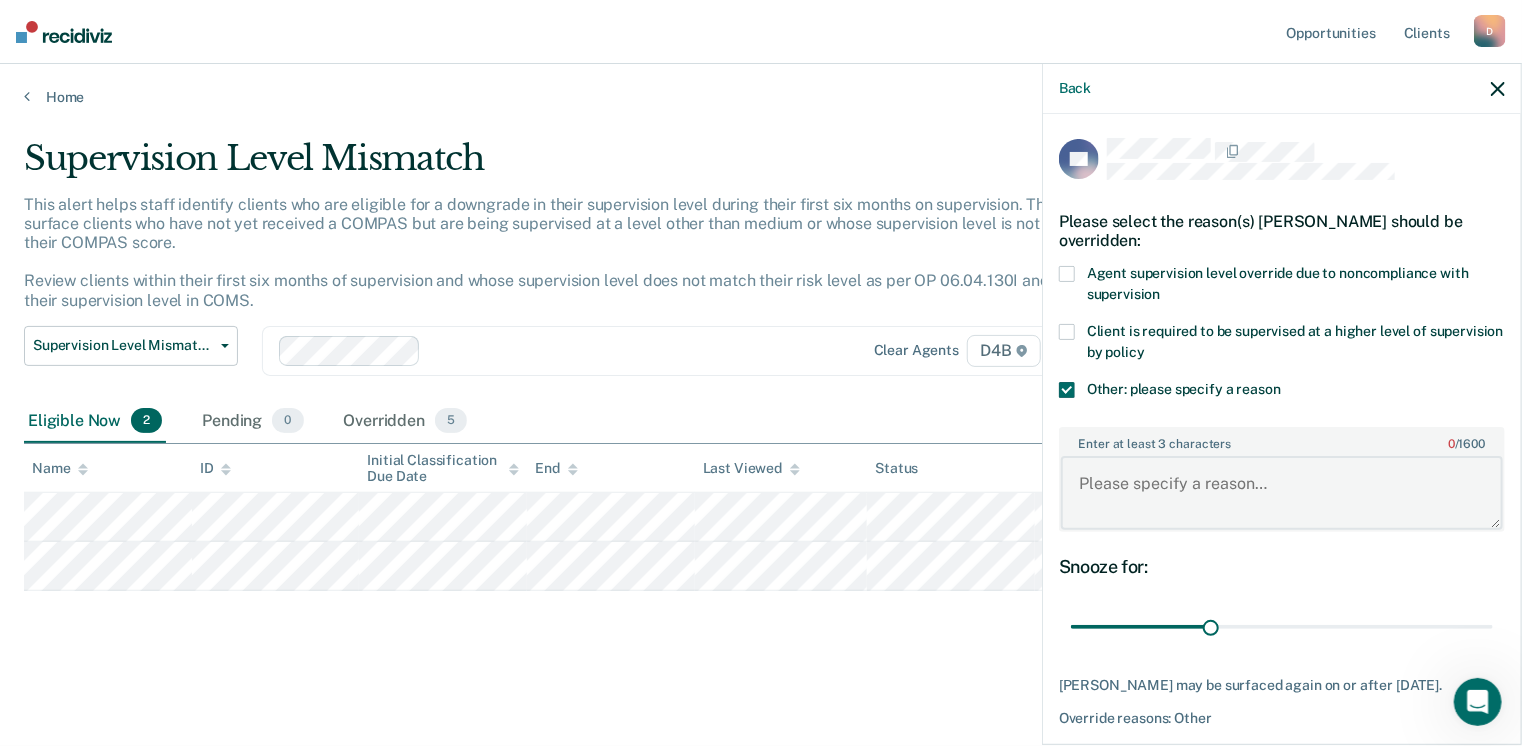 click on "Enter at least 3 characters 0  /  1600" at bounding box center (1282, 493) 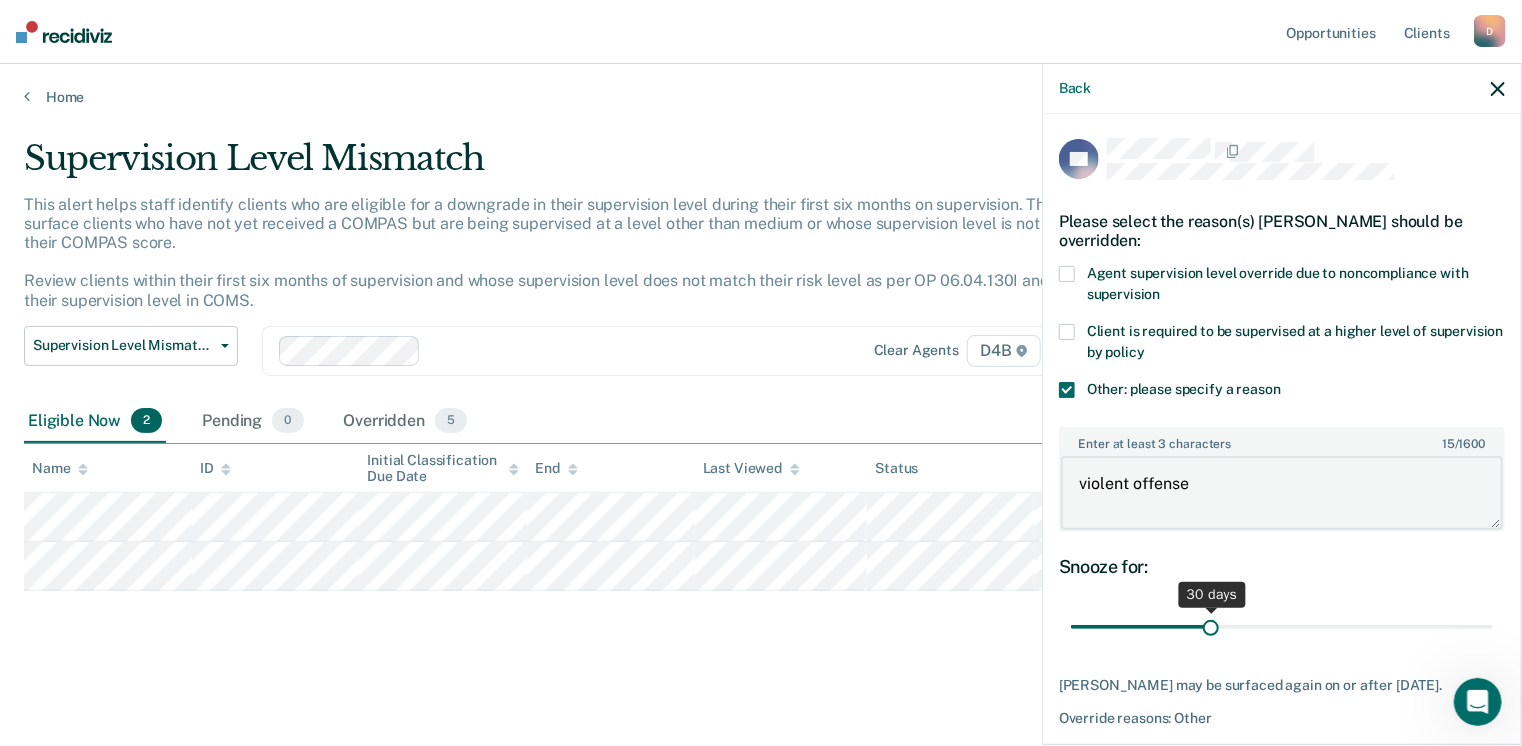 type on "violent offense" 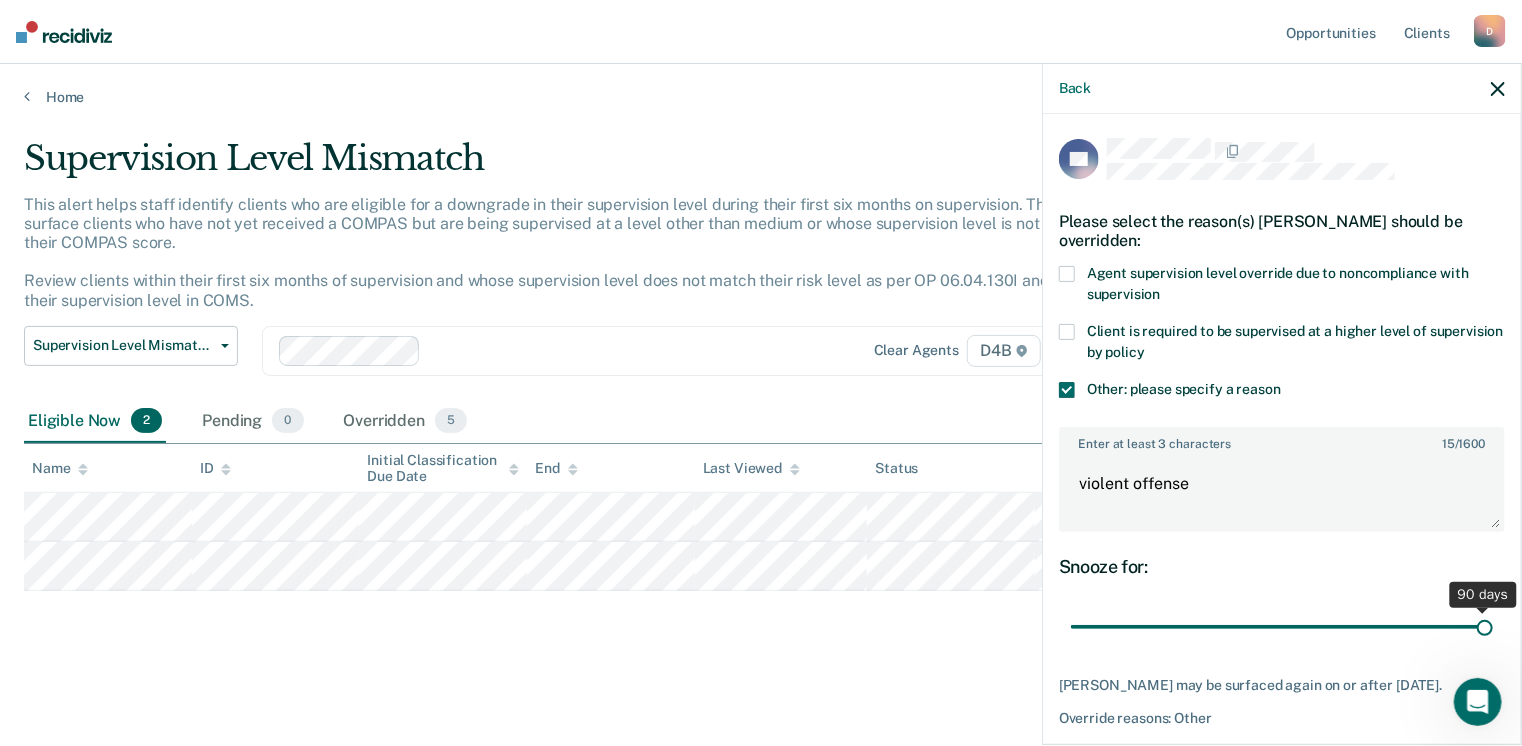 drag, startPoint x: 1200, startPoint y: 626, endPoint x: 1528, endPoint y: 610, distance: 328.39 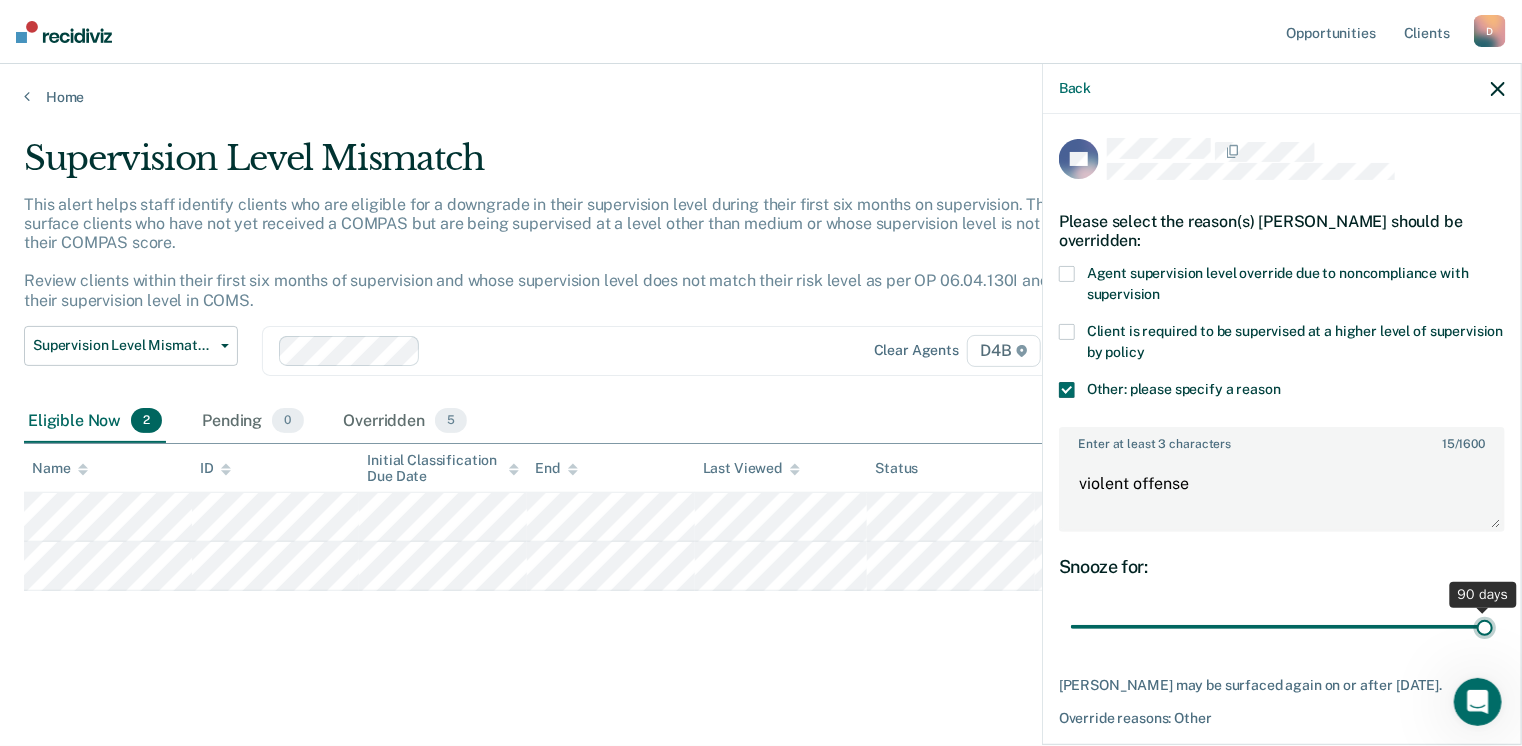 type on "90" 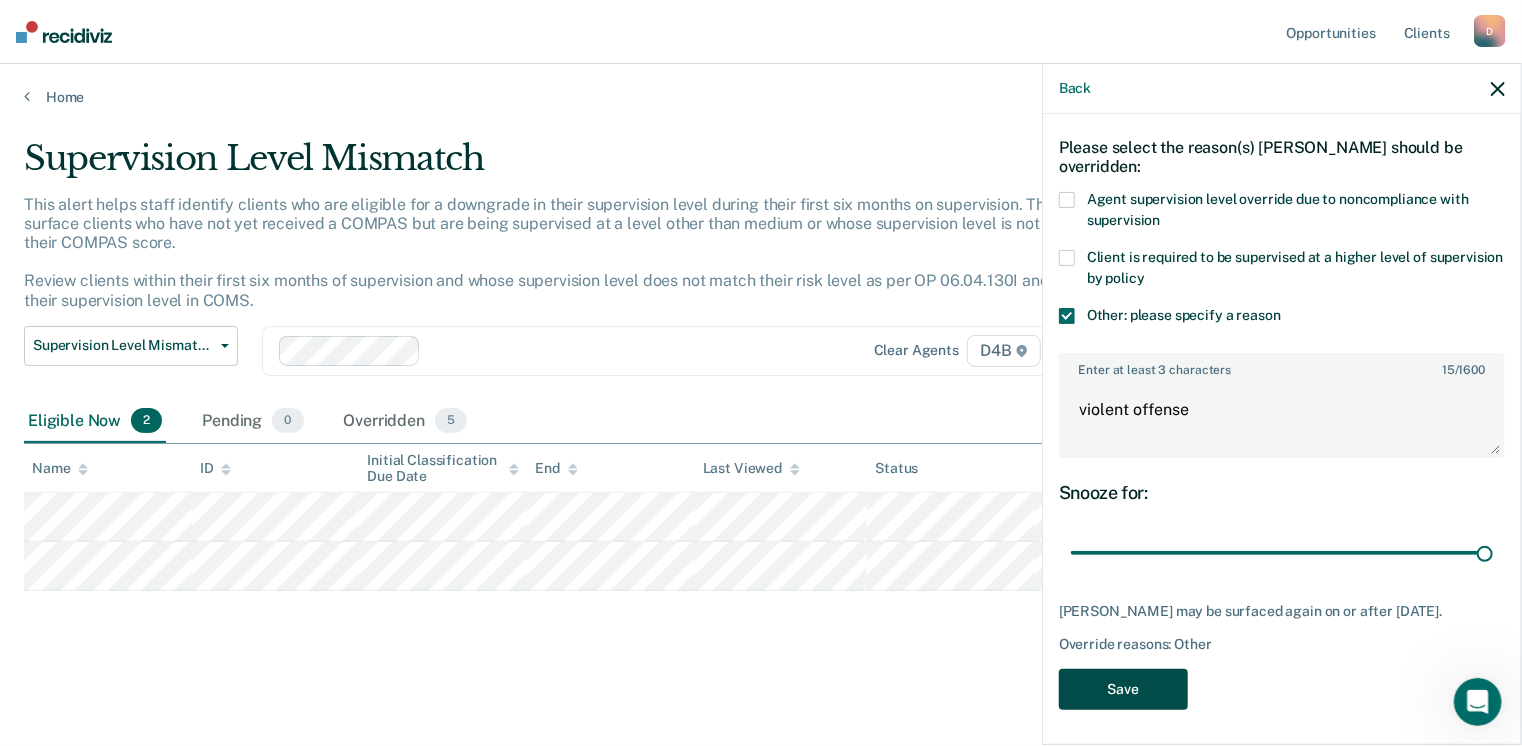 click on "Save" at bounding box center (1123, 689) 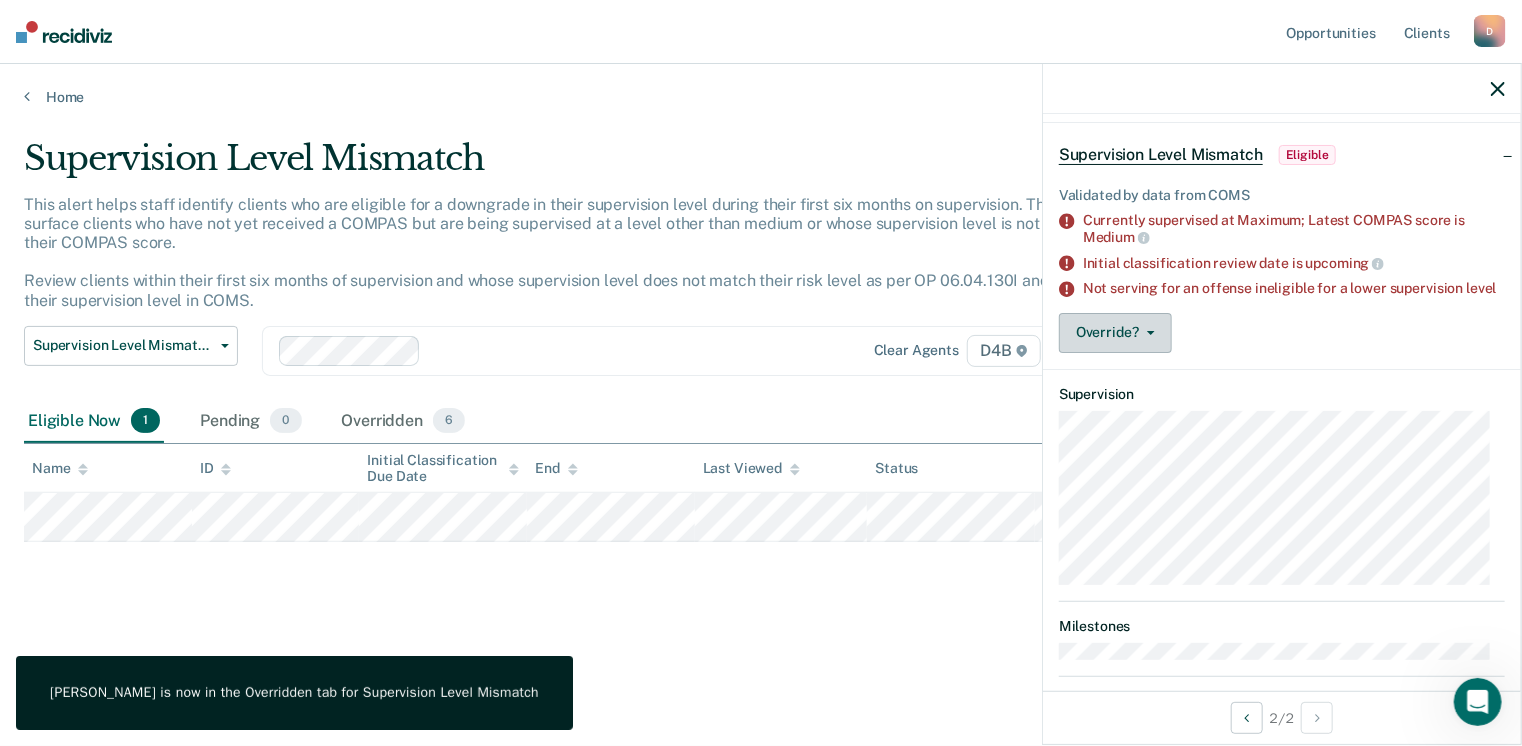click on "Override?" at bounding box center (1115, 333) 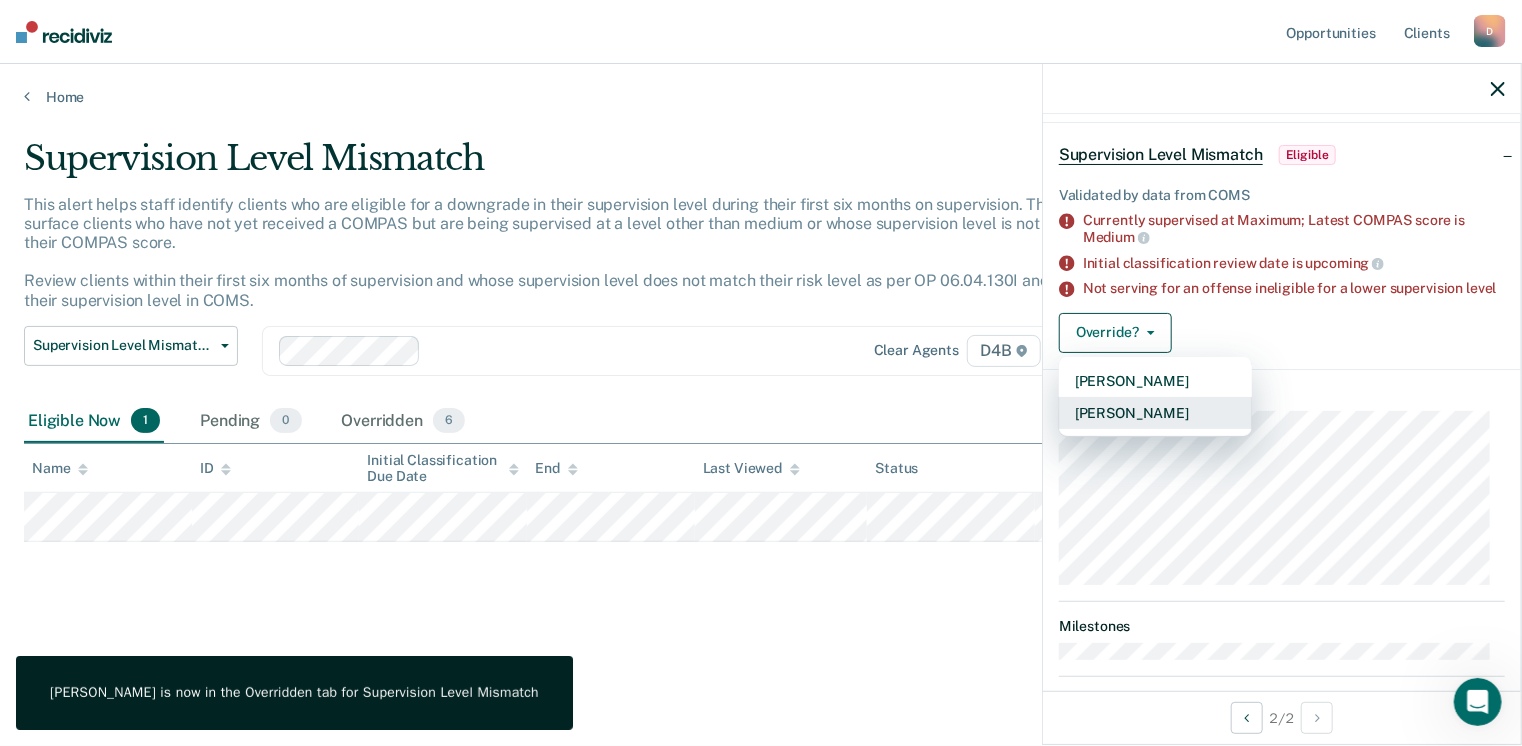 click on "[PERSON_NAME]" at bounding box center (1155, 413) 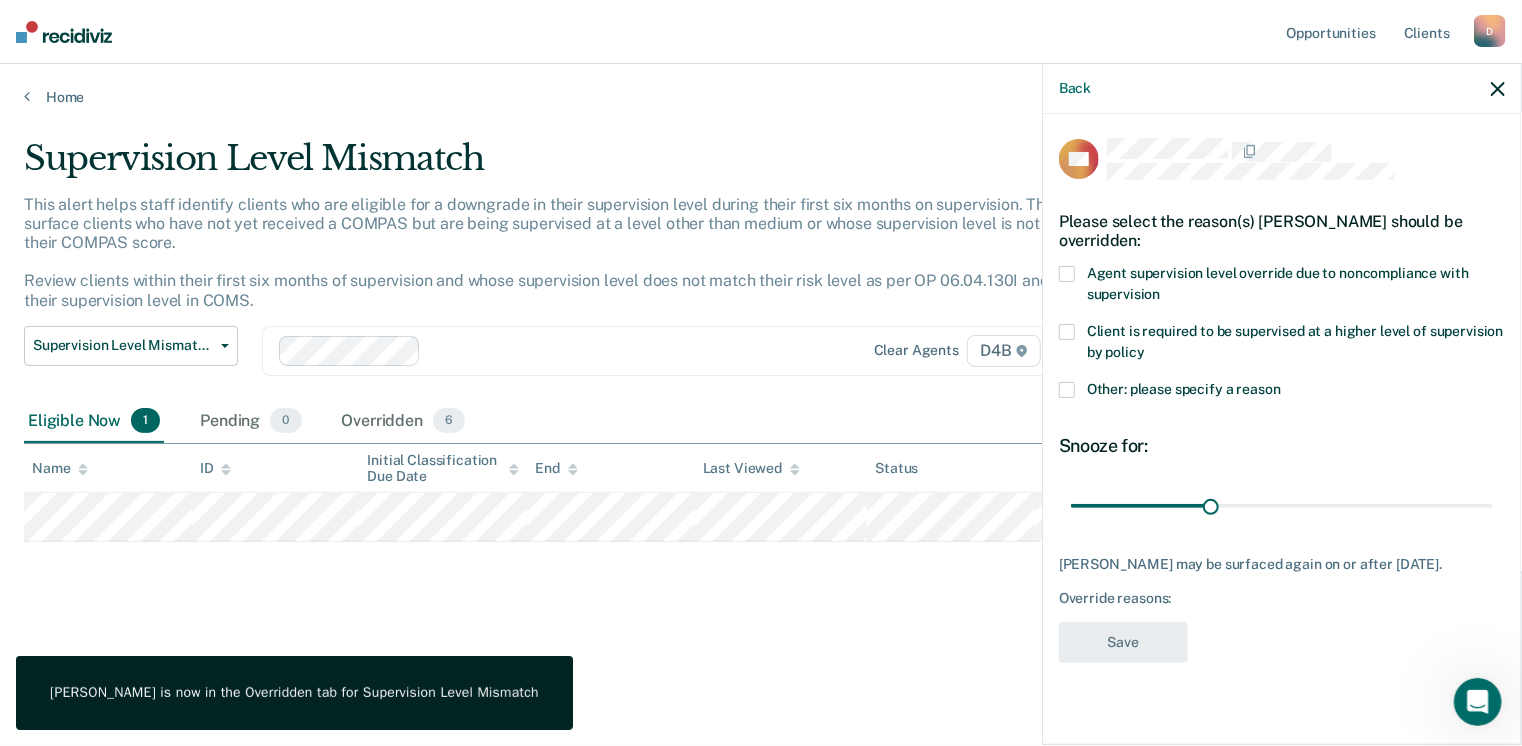 scroll, scrollTop: 0, scrollLeft: 0, axis: both 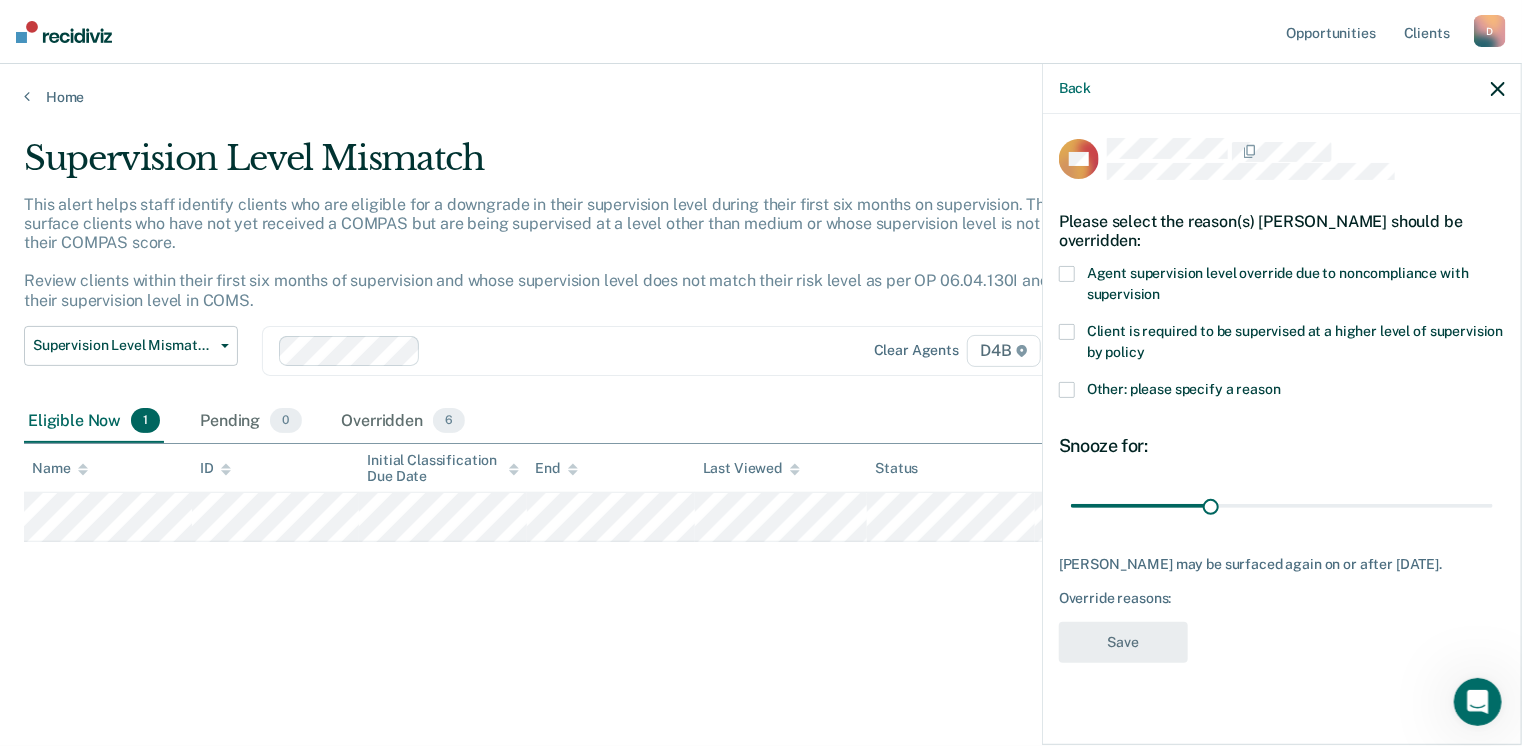click at bounding box center [1067, 390] 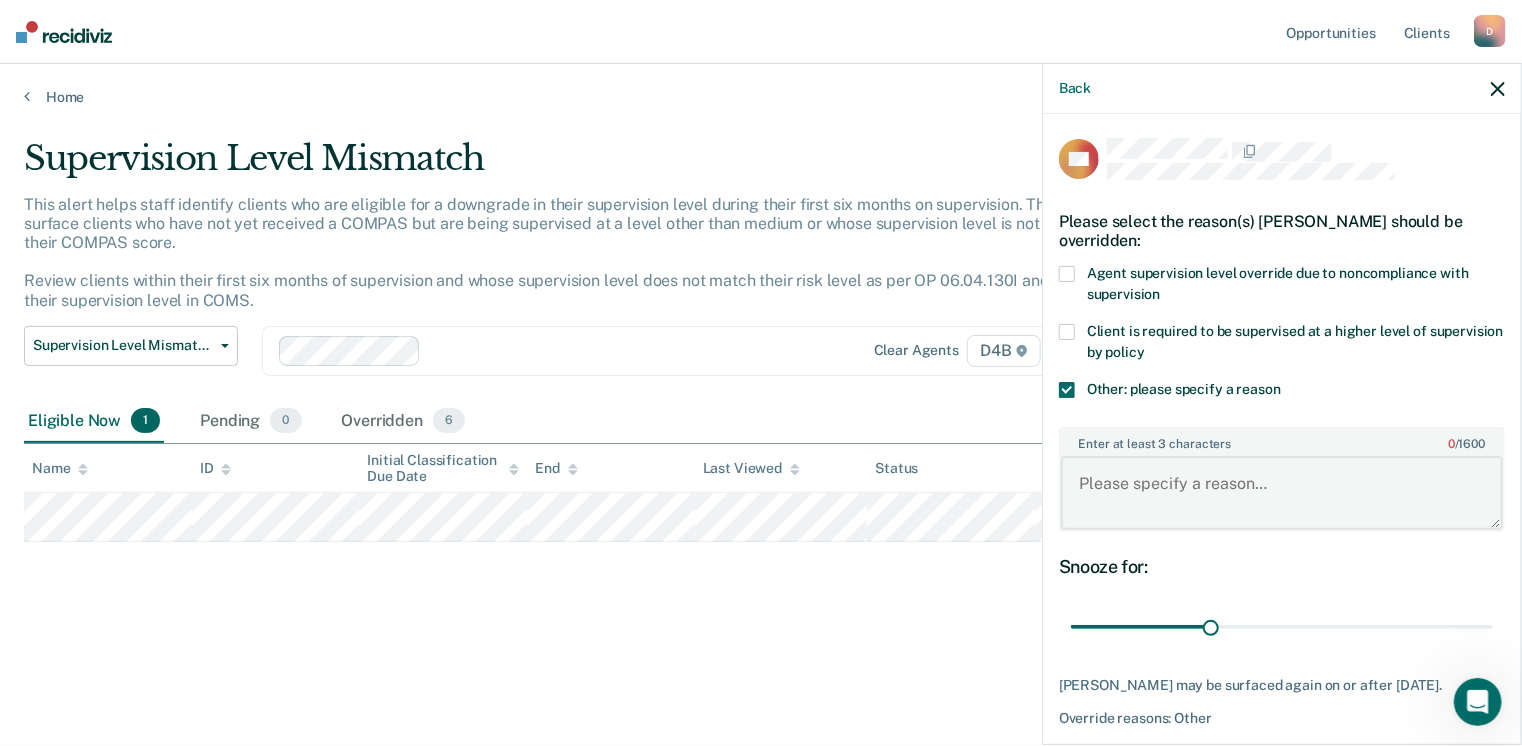 click on "Enter at least 3 characters 0  /  1600" at bounding box center [1282, 493] 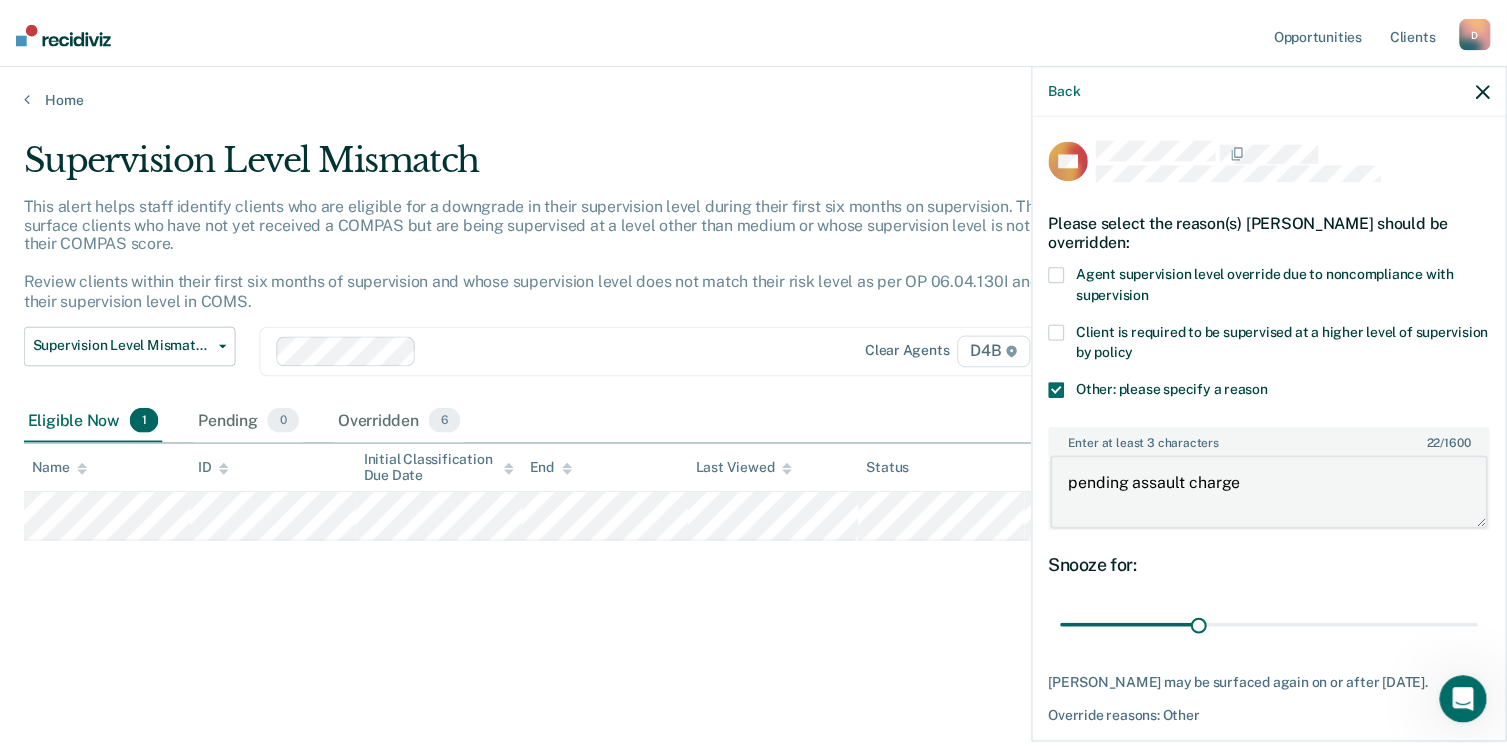 scroll, scrollTop: 74, scrollLeft: 0, axis: vertical 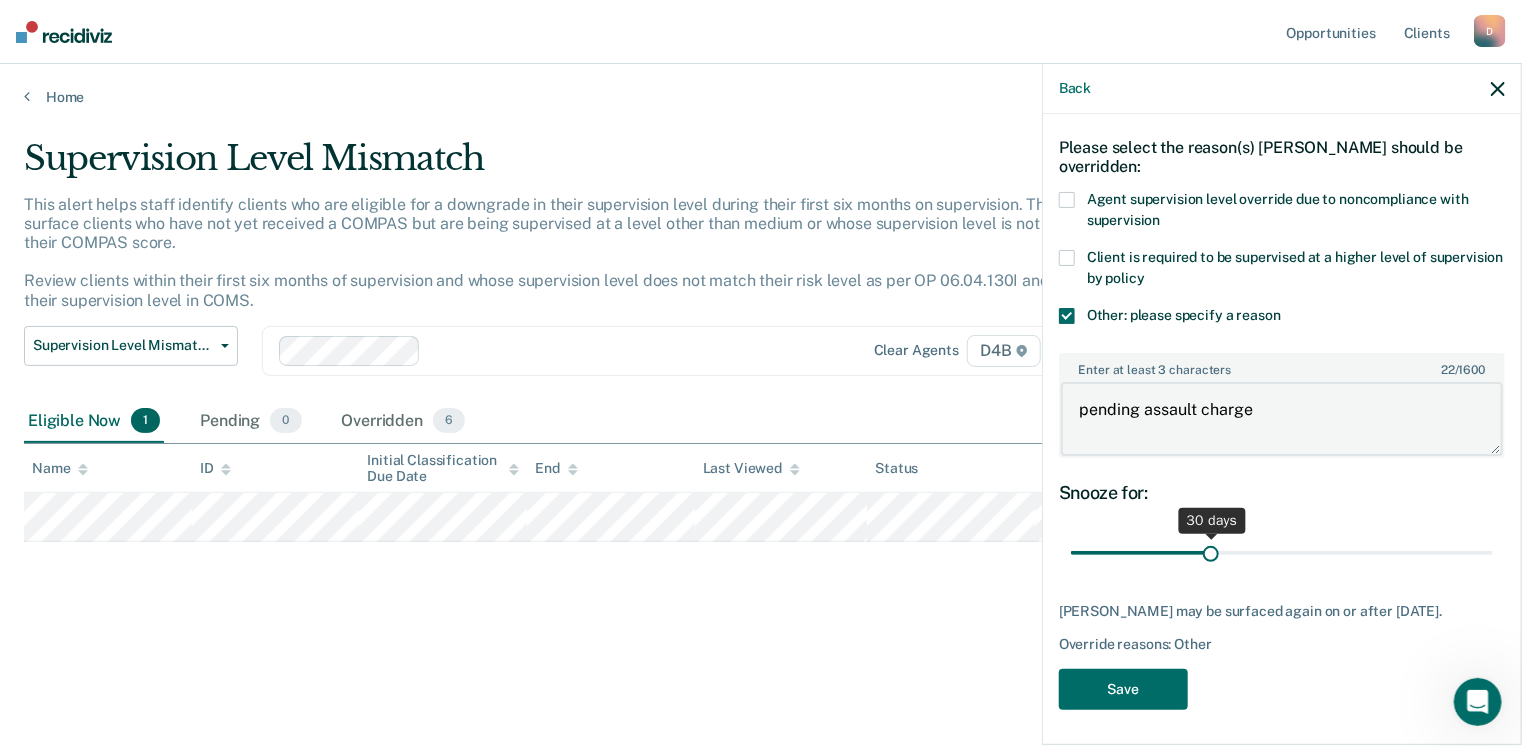 type on "pending assault charge" 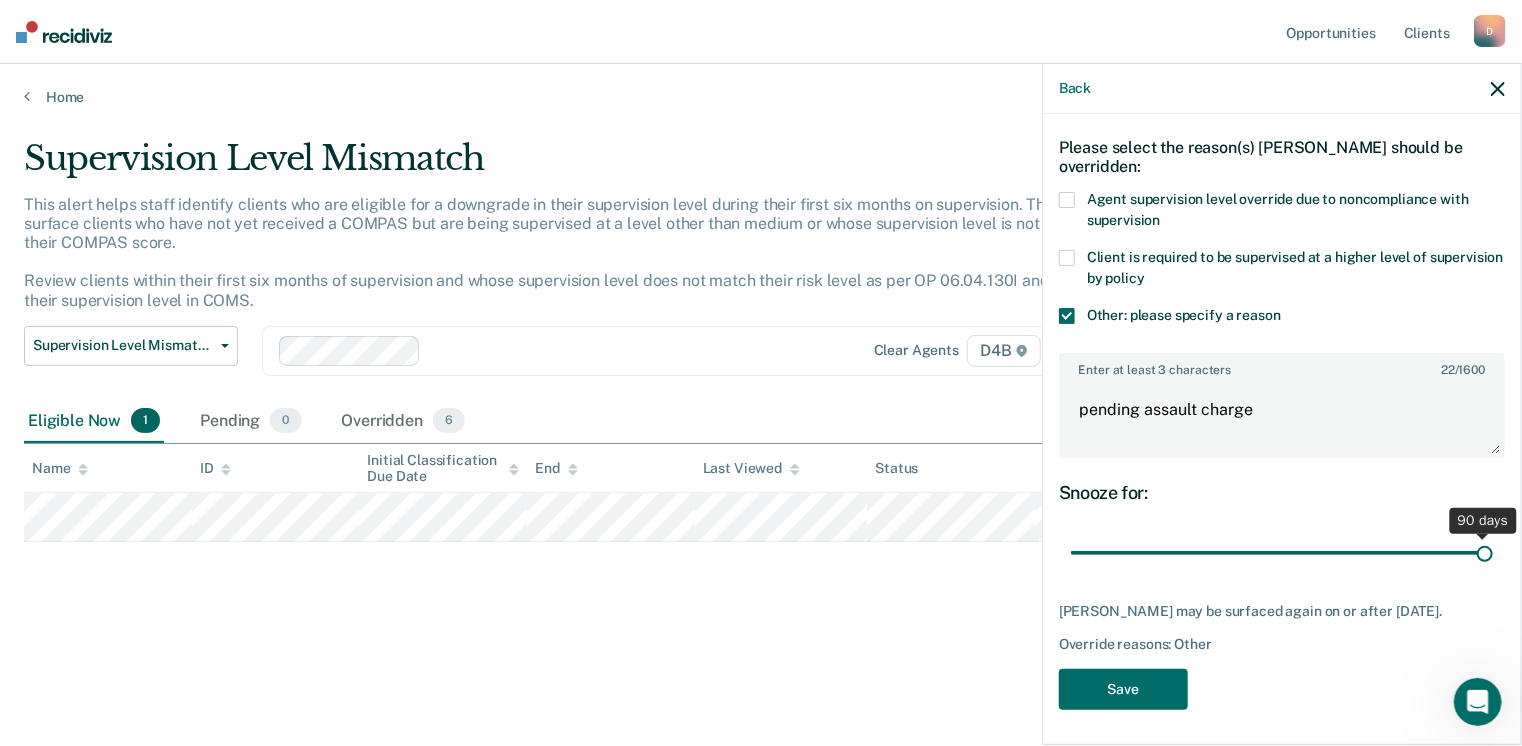 drag, startPoint x: 1212, startPoint y: 547, endPoint x: 1528, endPoint y: 588, distance: 318.6487 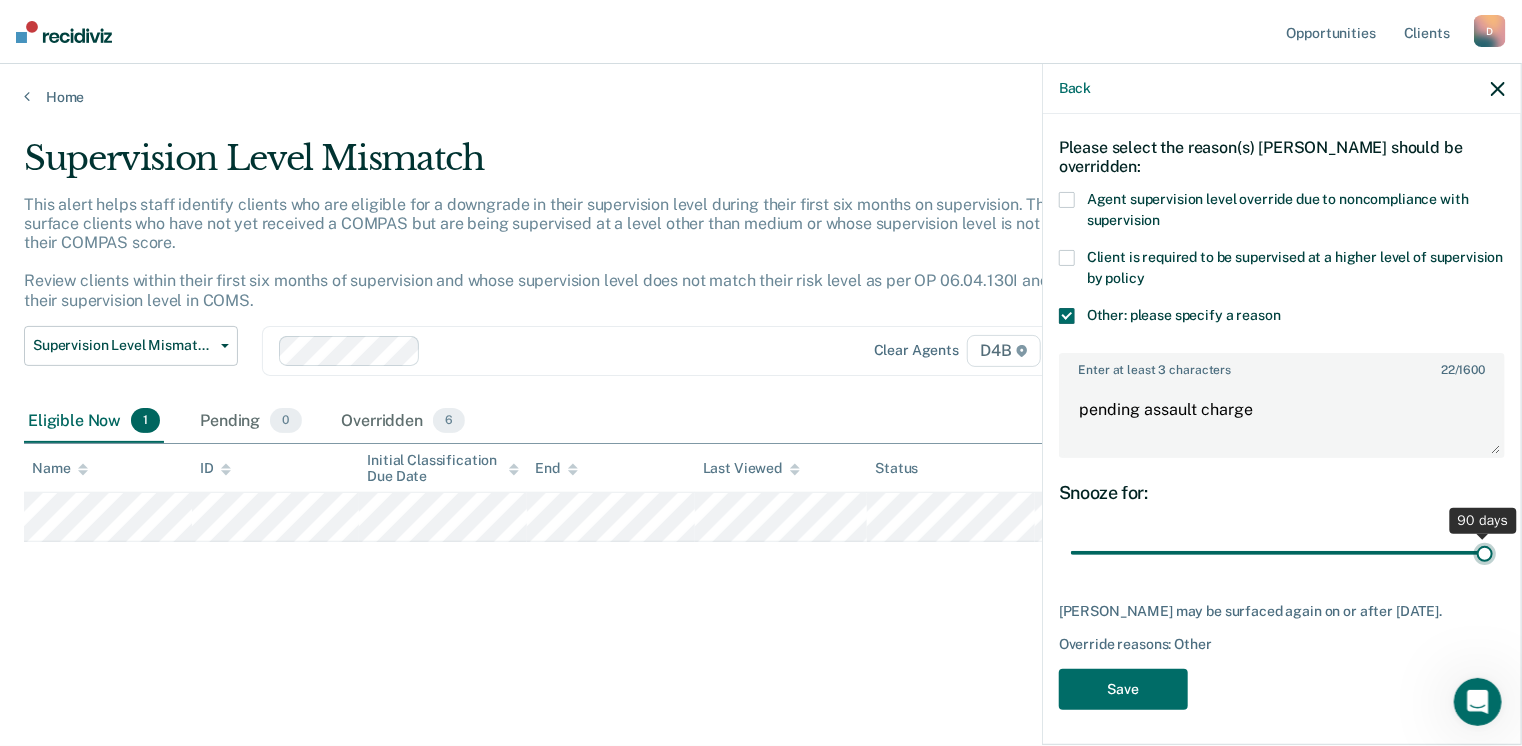 type on "90" 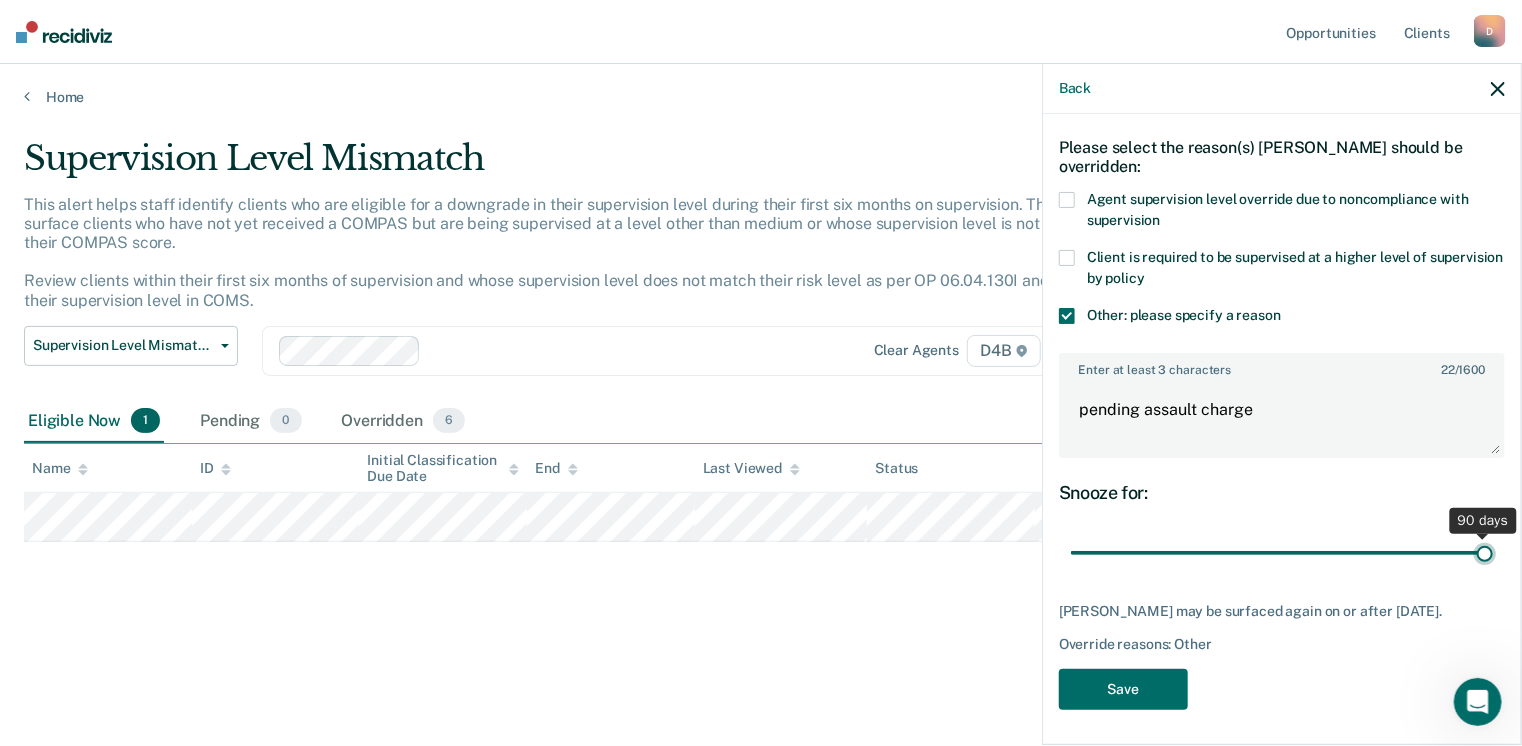 click at bounding box center [1282, 553] 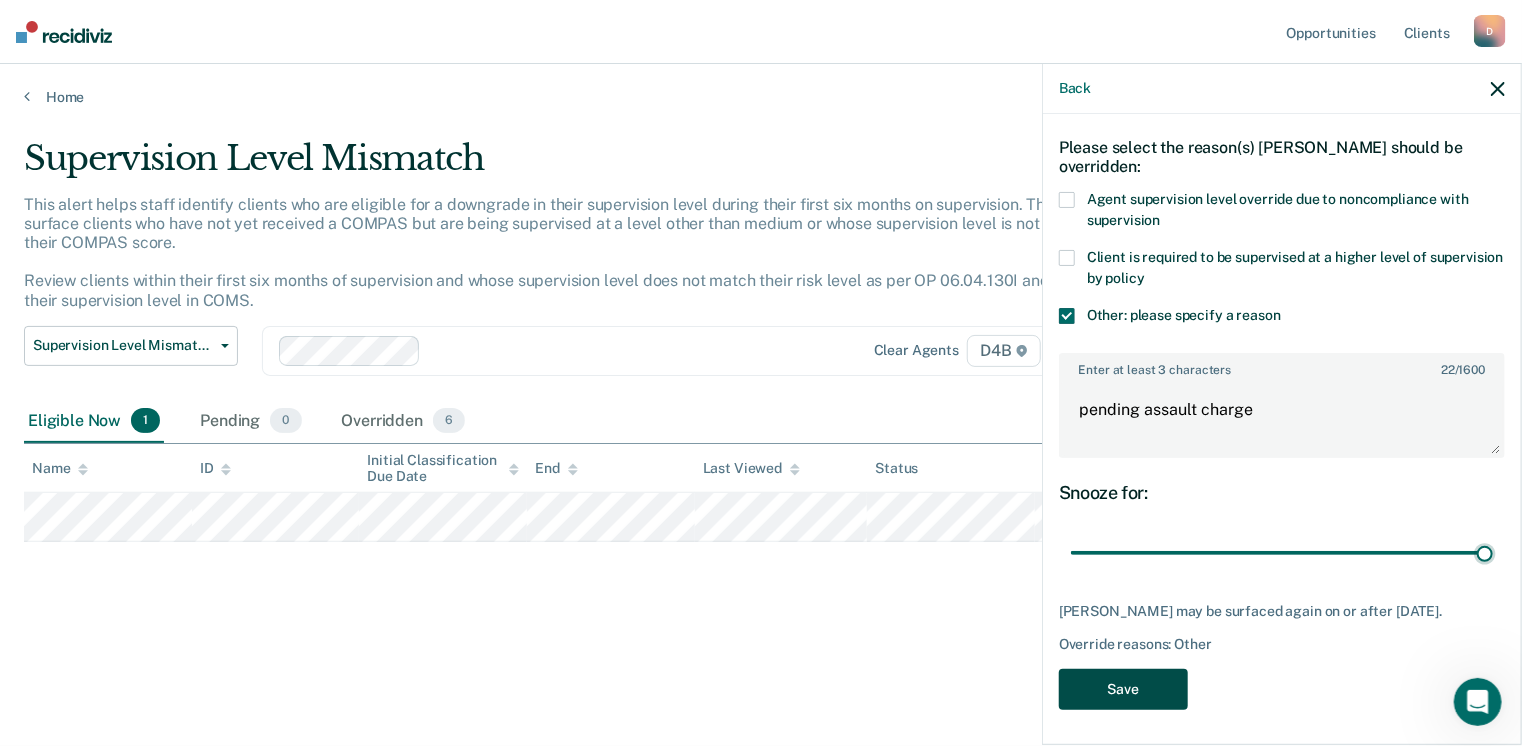 click on "Save" at bounding box center [1123, 689] 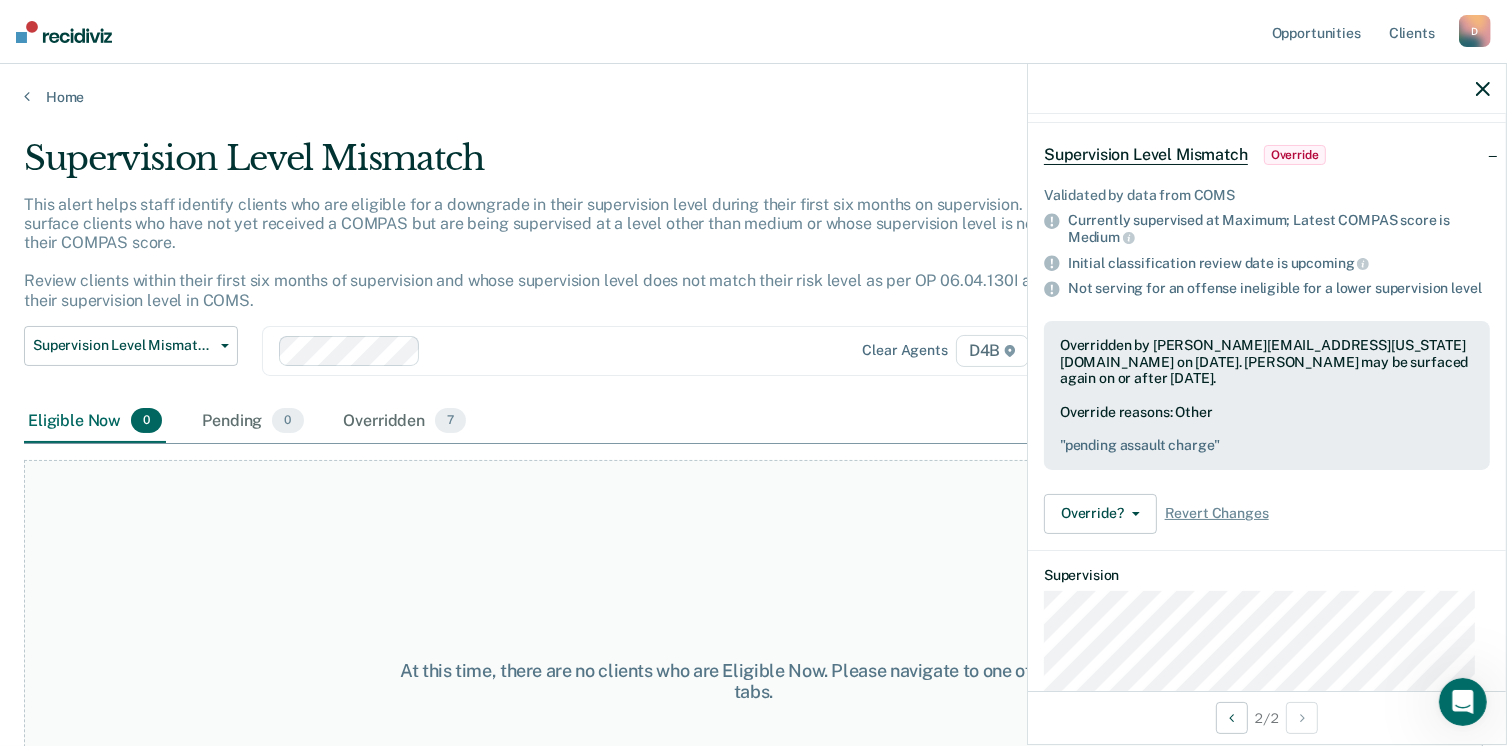 scroll, scrollTop: 448, scrollLeft: 0, axis: vertical 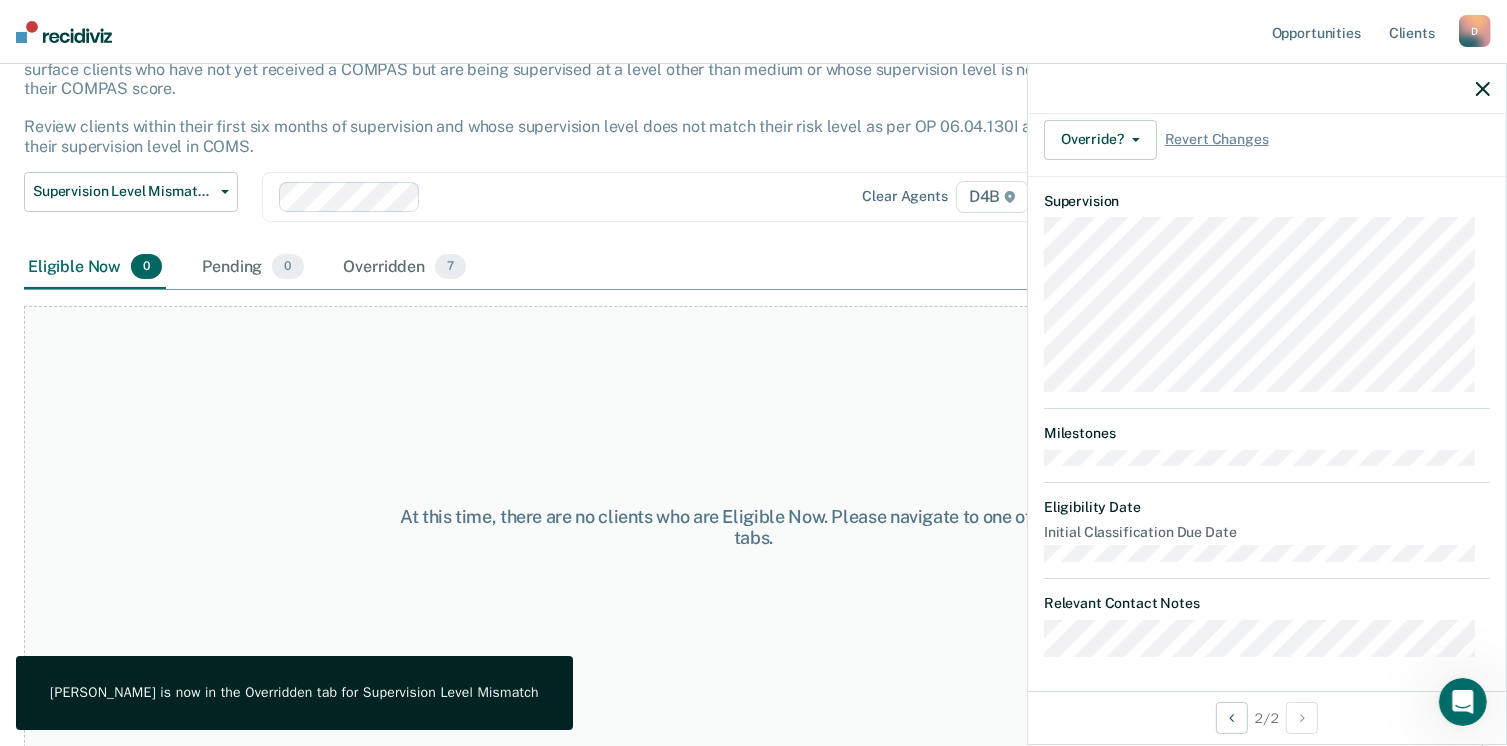 click 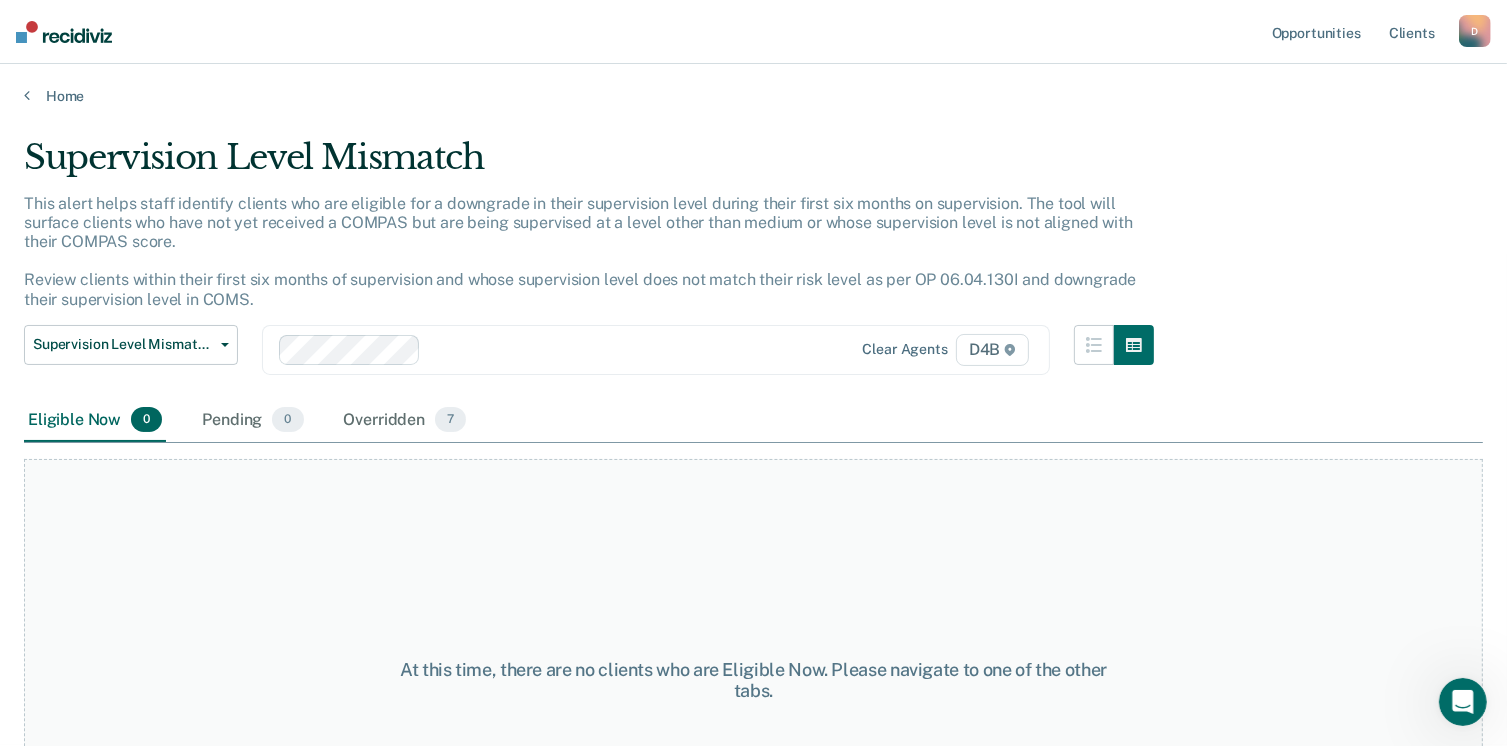 scroll, scrollTop: 0, scrollLeft: 0, axis: both 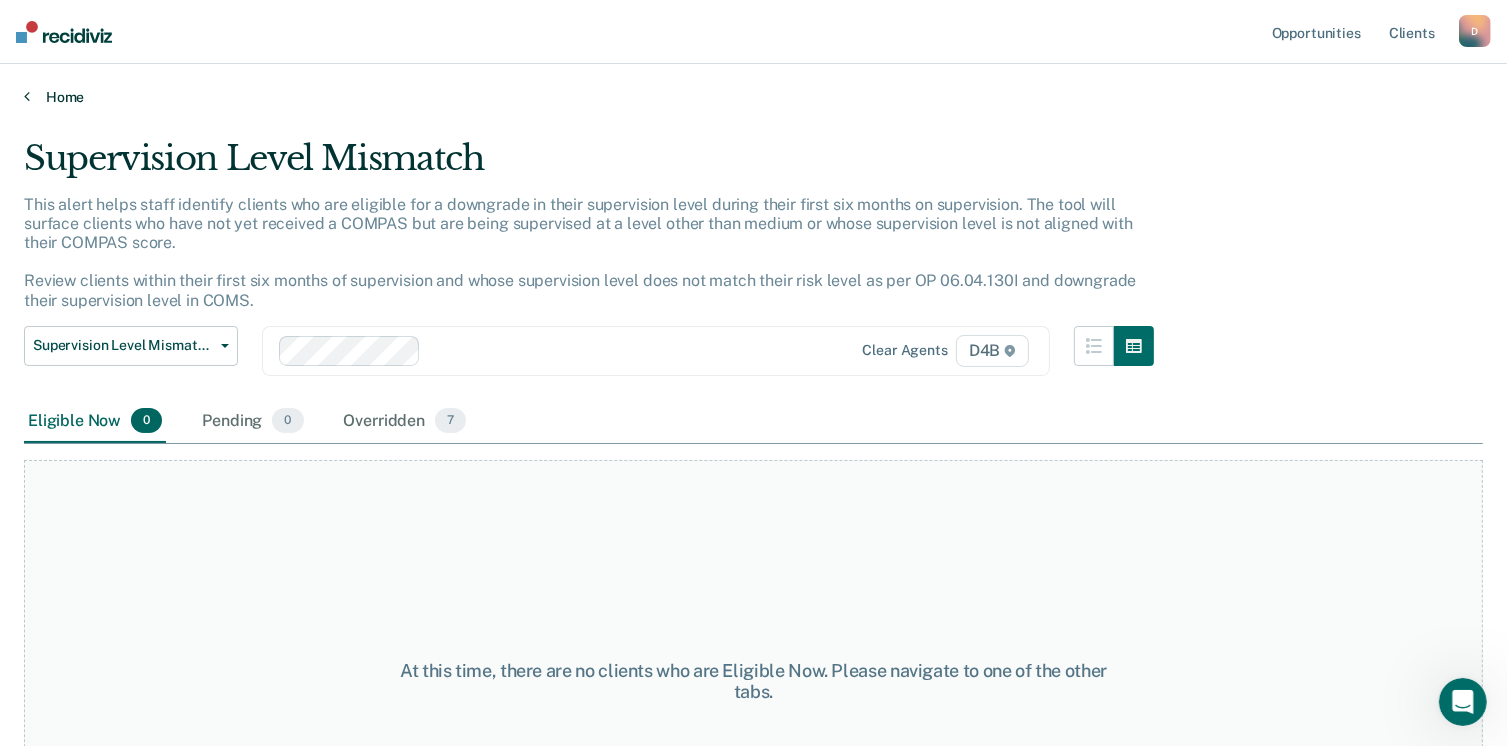 click on "Home" at bounding box center [753, 97] 